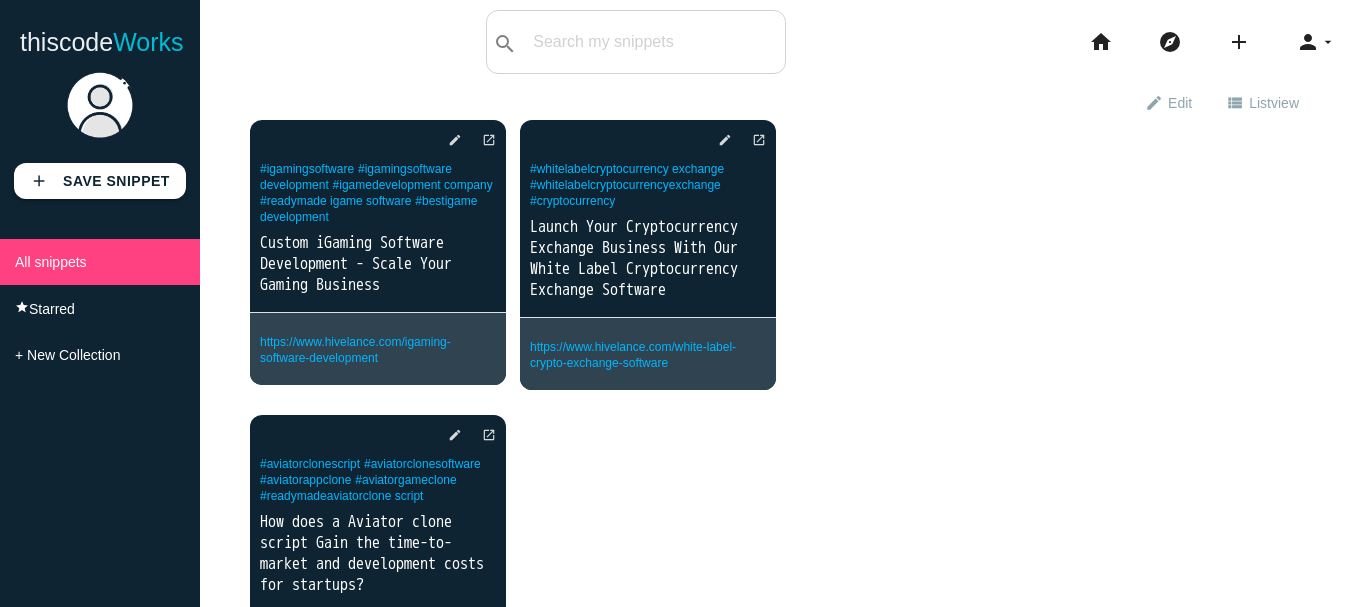 scroll, scrollTop: 0, scrollLeft: 0, axis: both 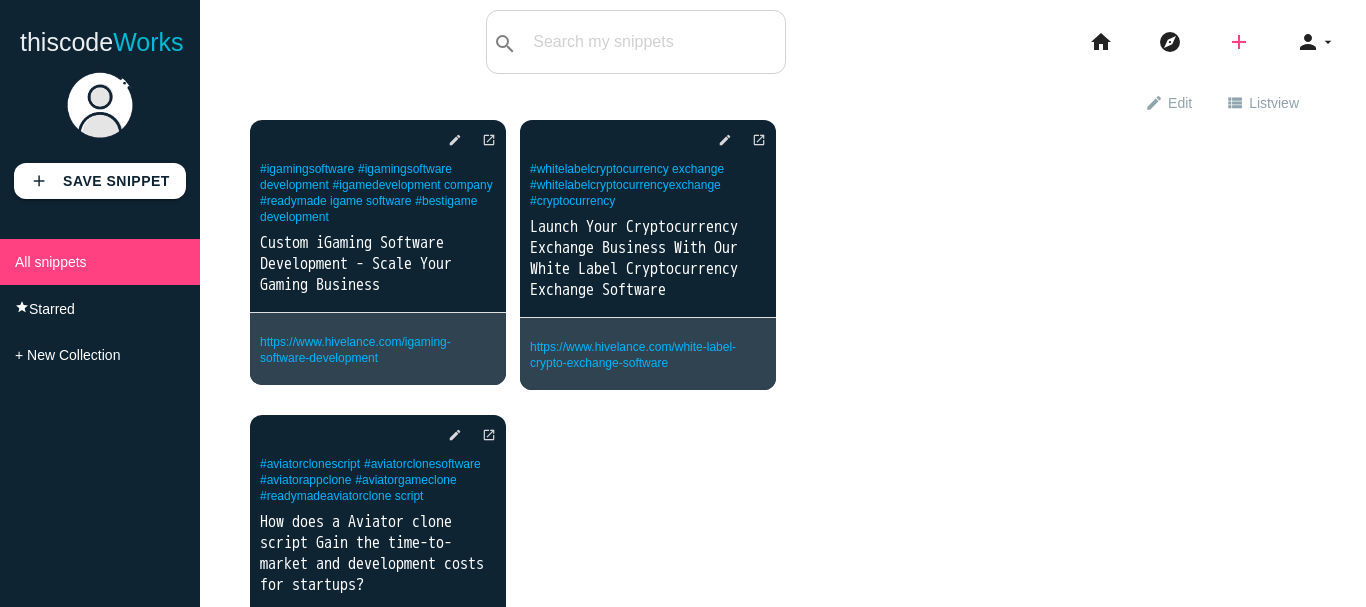 click on "add" at bounding box center (1239, 42) 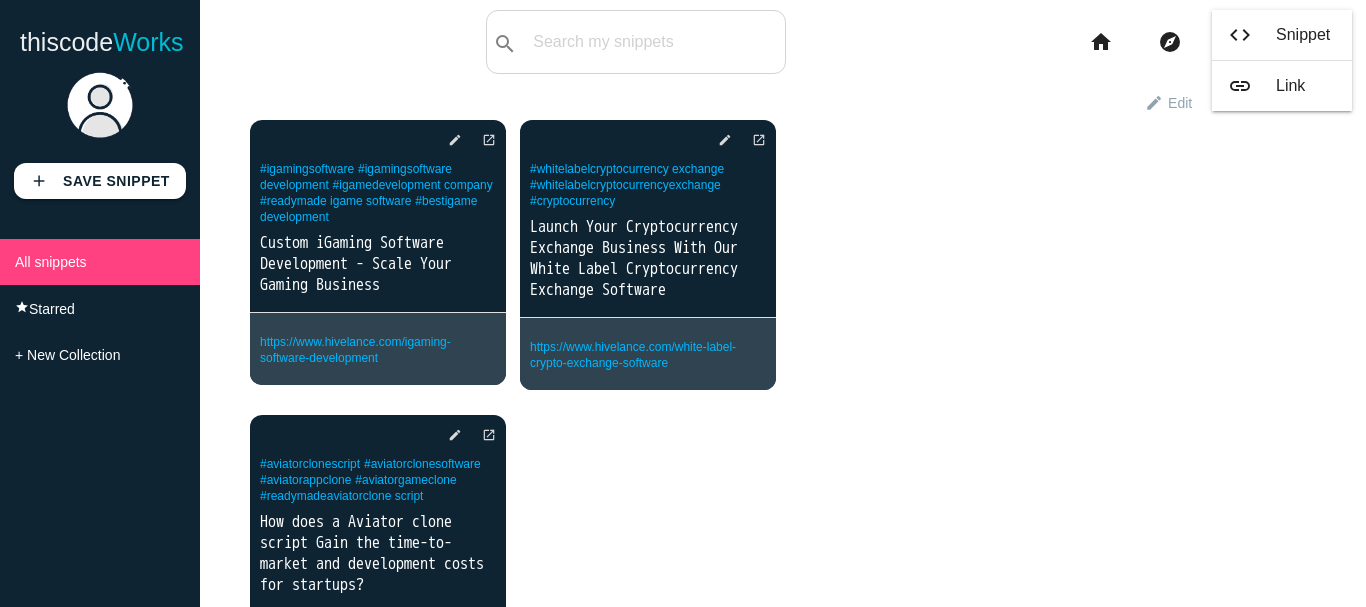 click on "delete
star_border
photo_camera
edit
open_in_new
#igamingsoftware
#igamingsoftware development
#igamedevelopment company
#readymade igame software
#bestigame development delete" at bounding box center [783, 417] 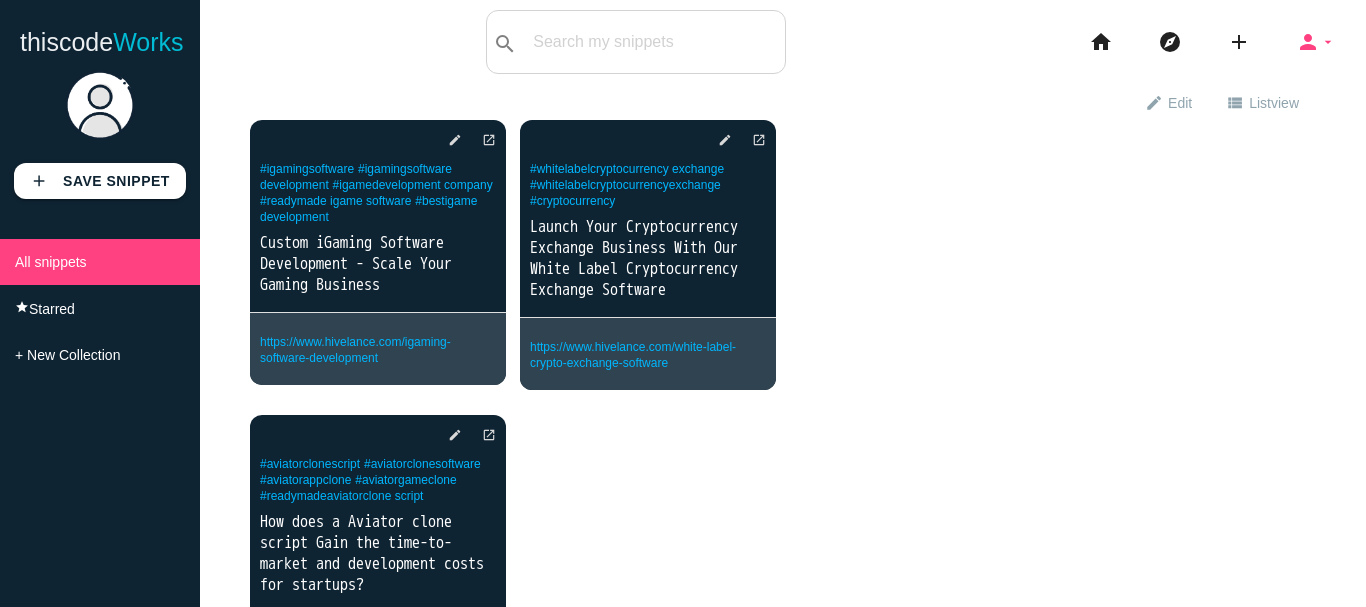 click on "arrow_drop_down" at bounding box center (1328, 42) 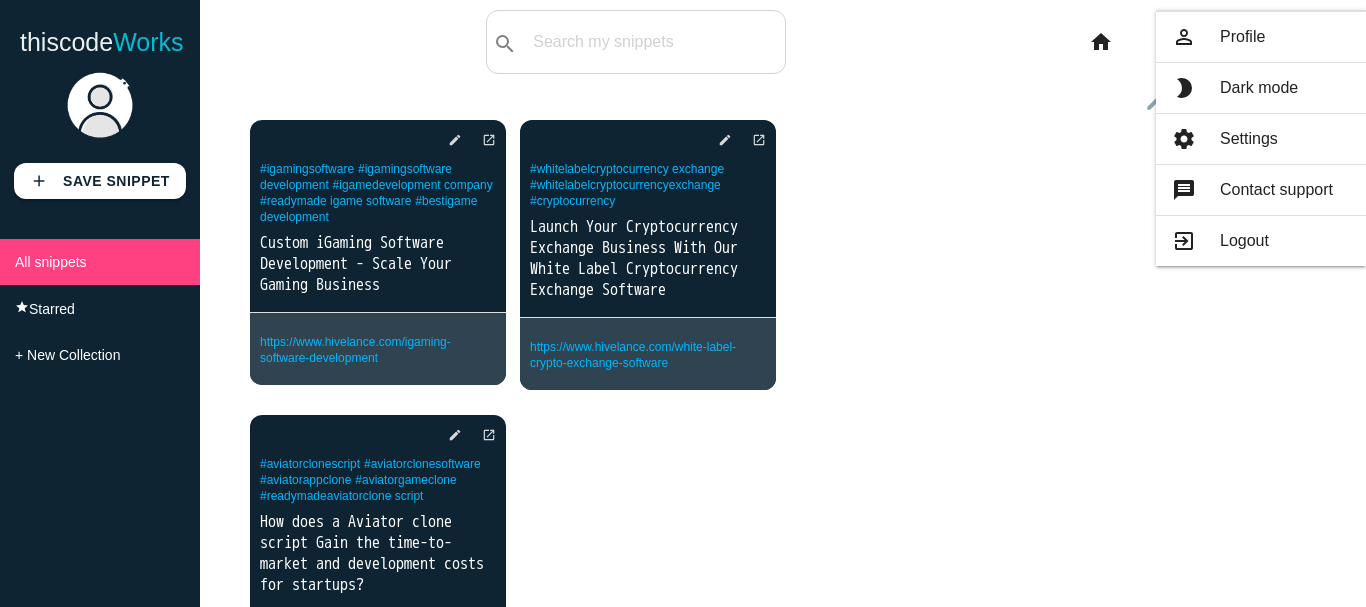 click on "delete
star_border
photo_camera
edit
open_in_new
#igamingsoftware
#igamingsoftware development
#igamedevelopment company
#readymade igame software
#bestigame development delete" at bounding box center [783, 417] 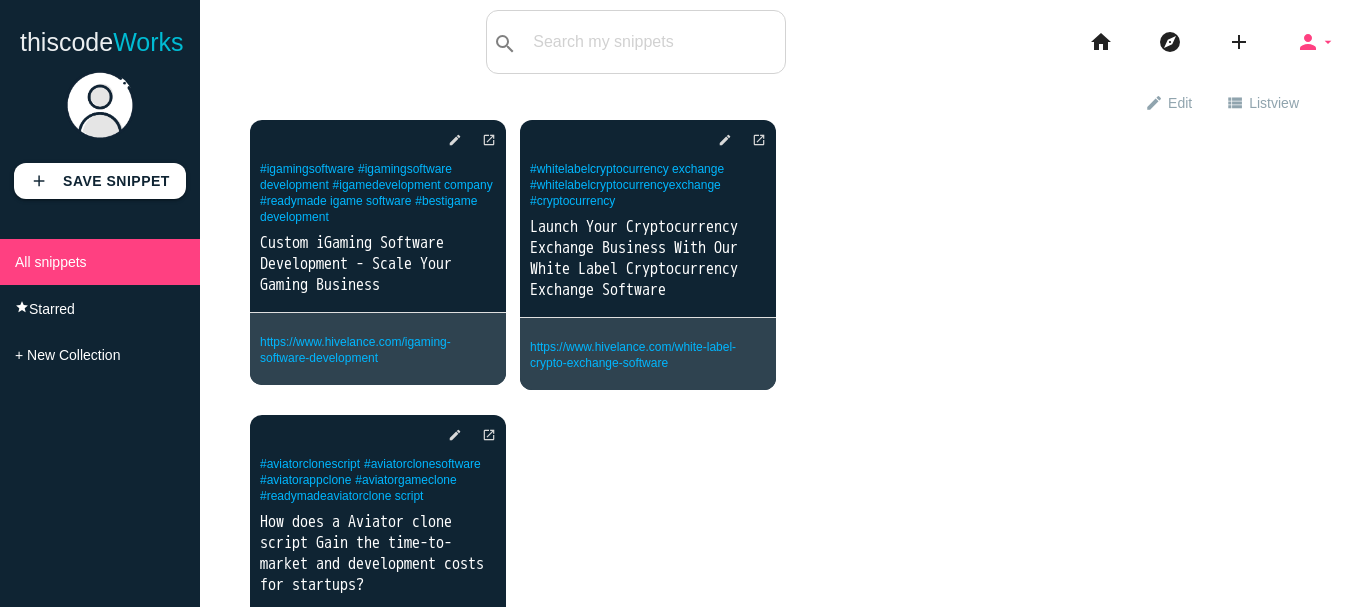 click on "person" at bounding box center (1308, 42) 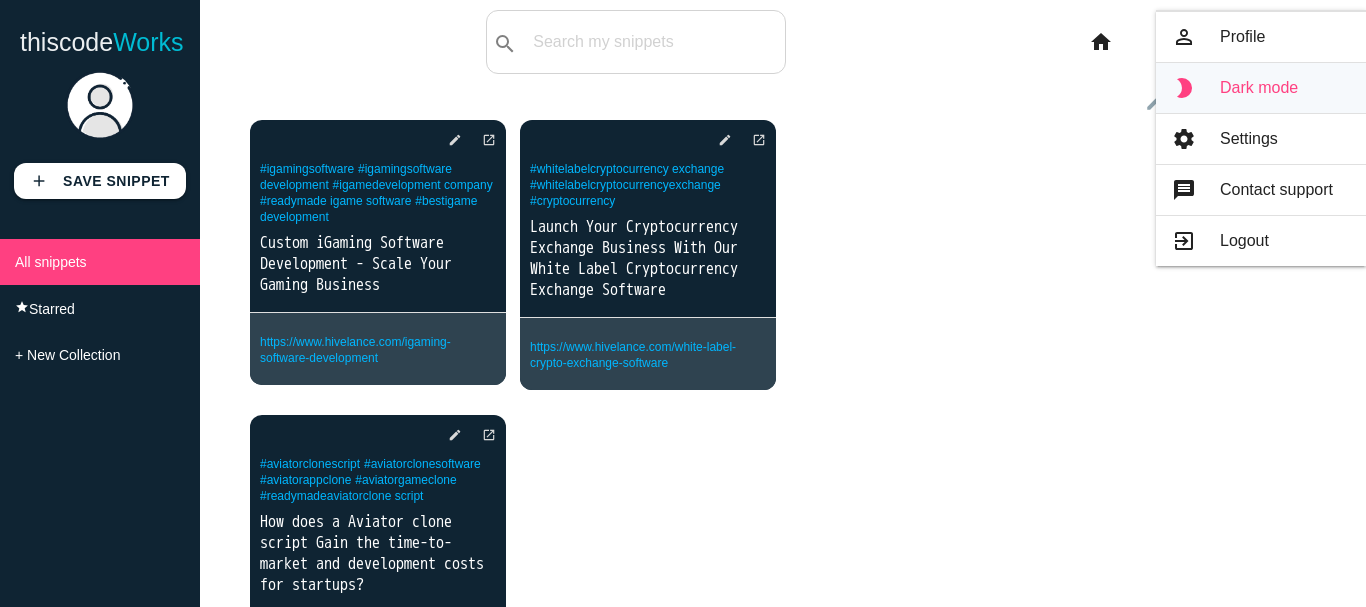 click on "brightness_2 Dark mode" at bounding box center [1261, 88] 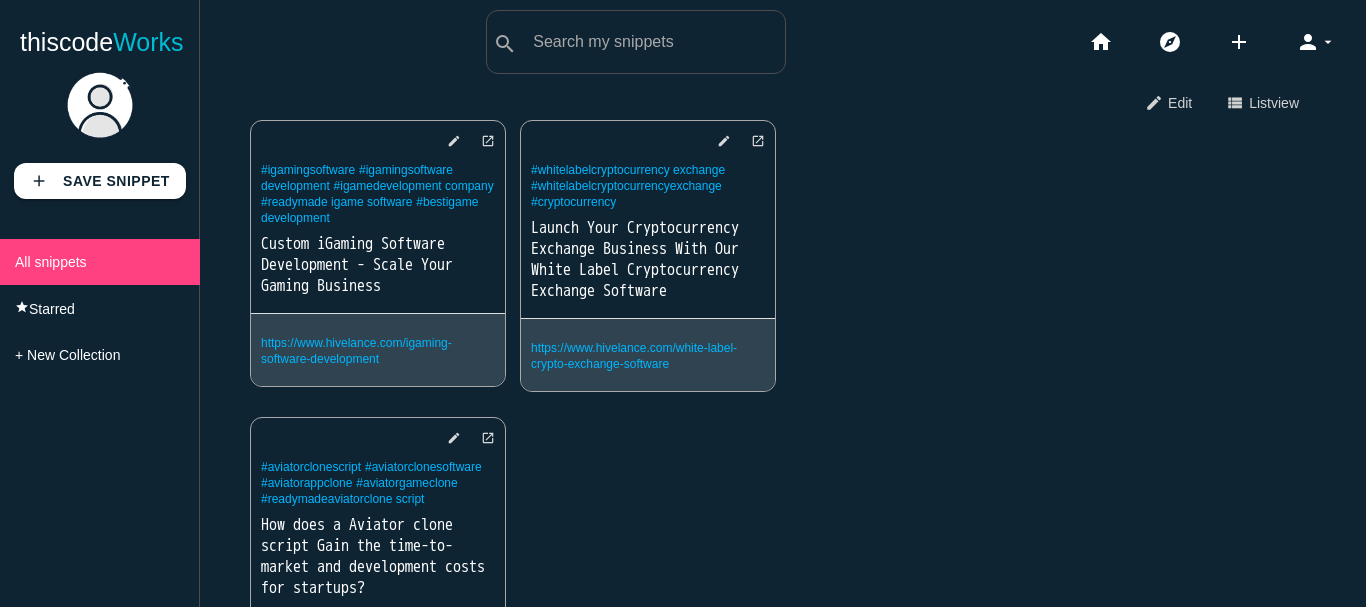 scroll, scrollTop: 0, scrollLeft: 0, axis: both 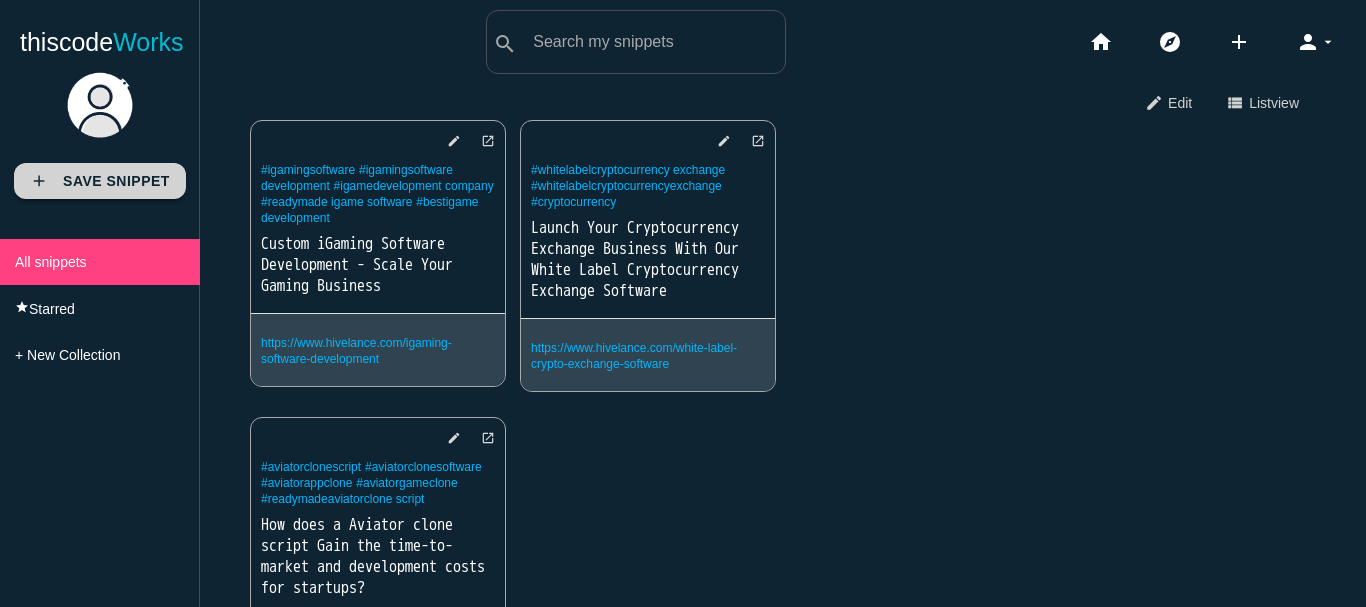 click on "add Save Snippet" at bounding box center (100, 181) 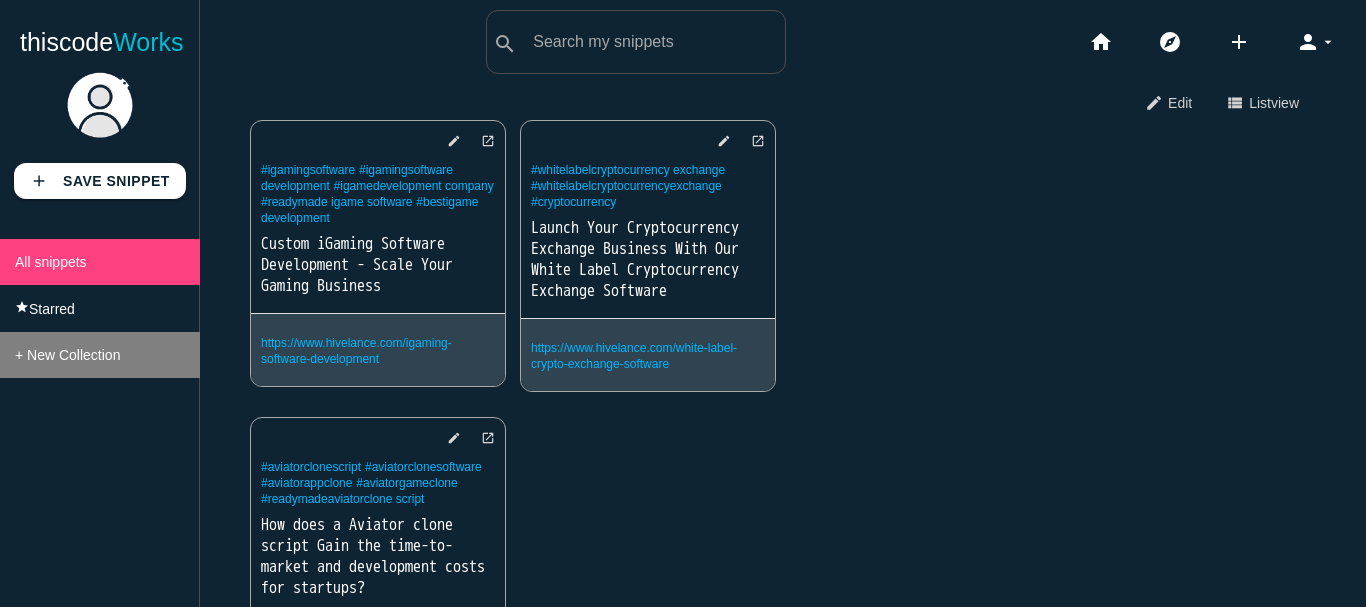 click on "+ New Collection" at bounding box center [67, 355] 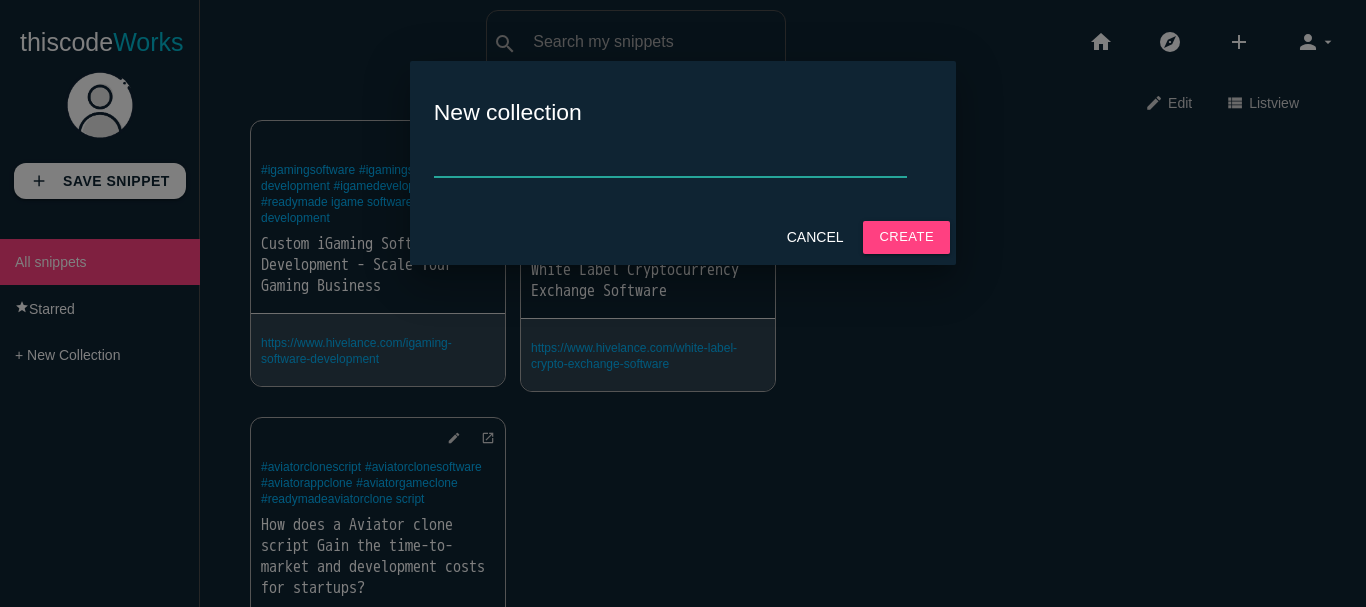 click at bounding box center (670, 155) 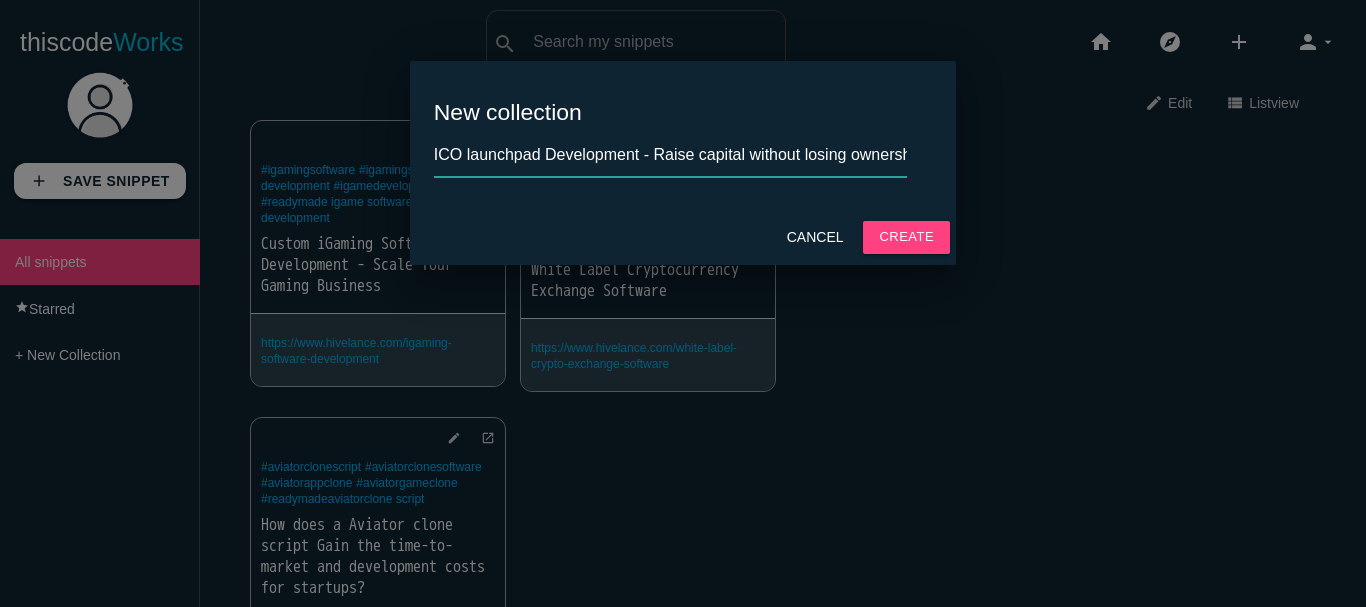 scroll, scrollTop: 0, scrollLeft: 14, axis: horizontal 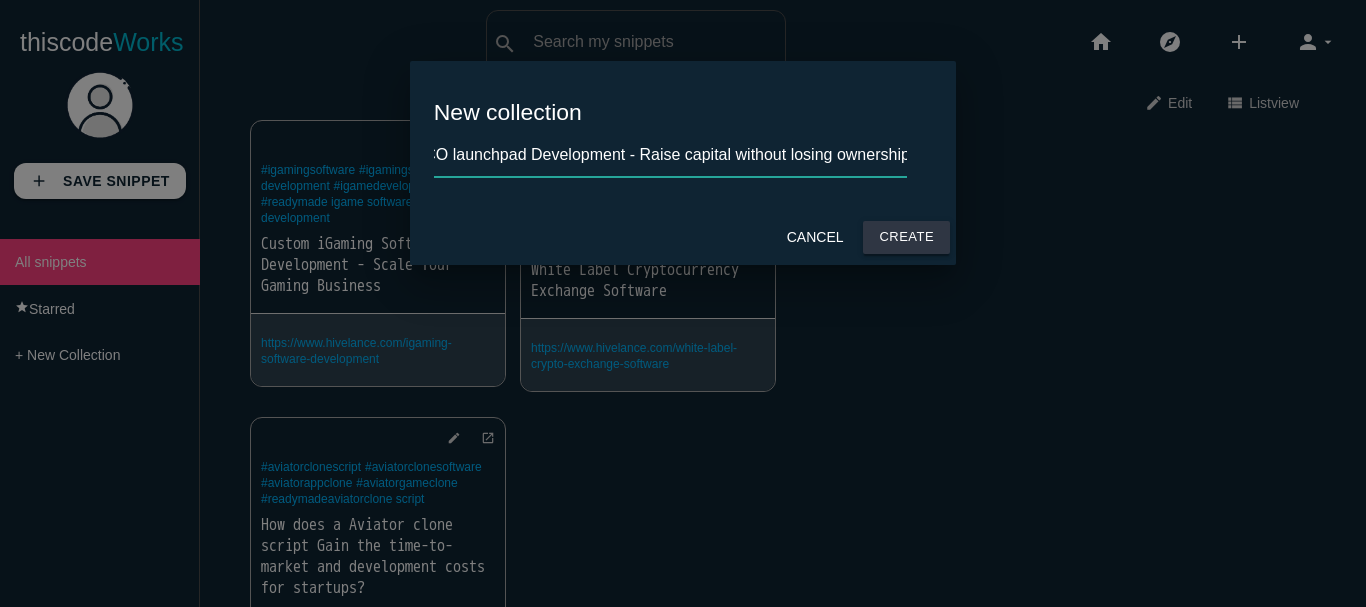 type on "ICO launchpad Development - Raise capital without losing ownership" 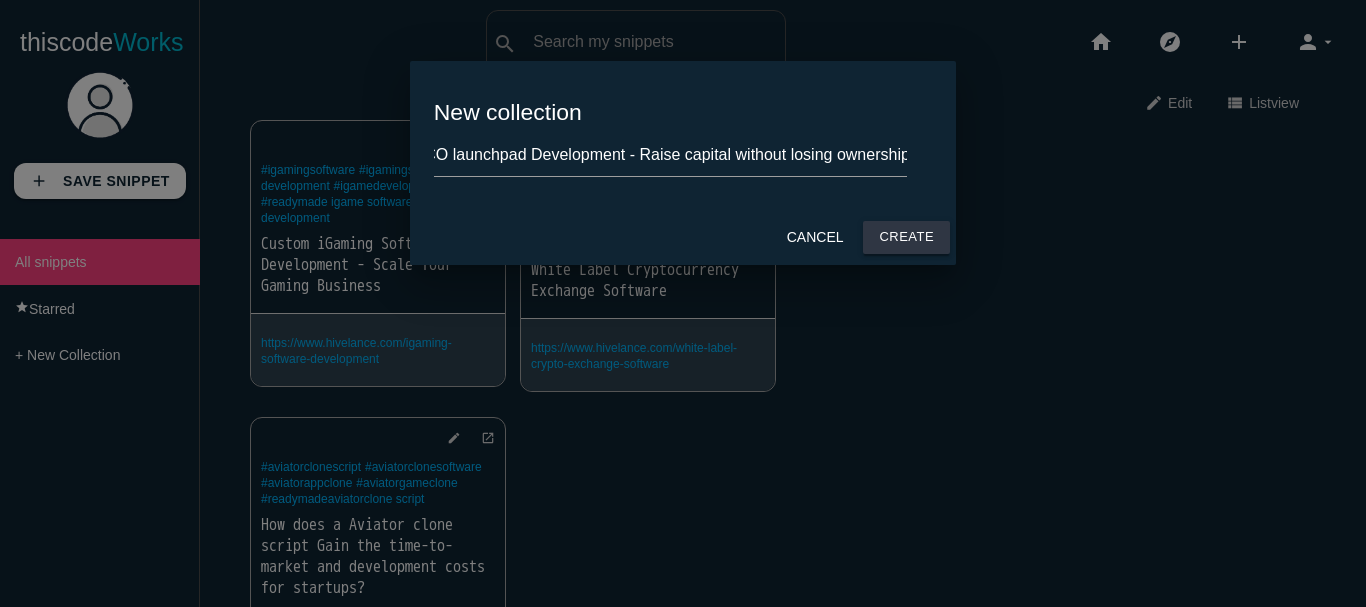 click on "Create" at bounding box center [906, 237] 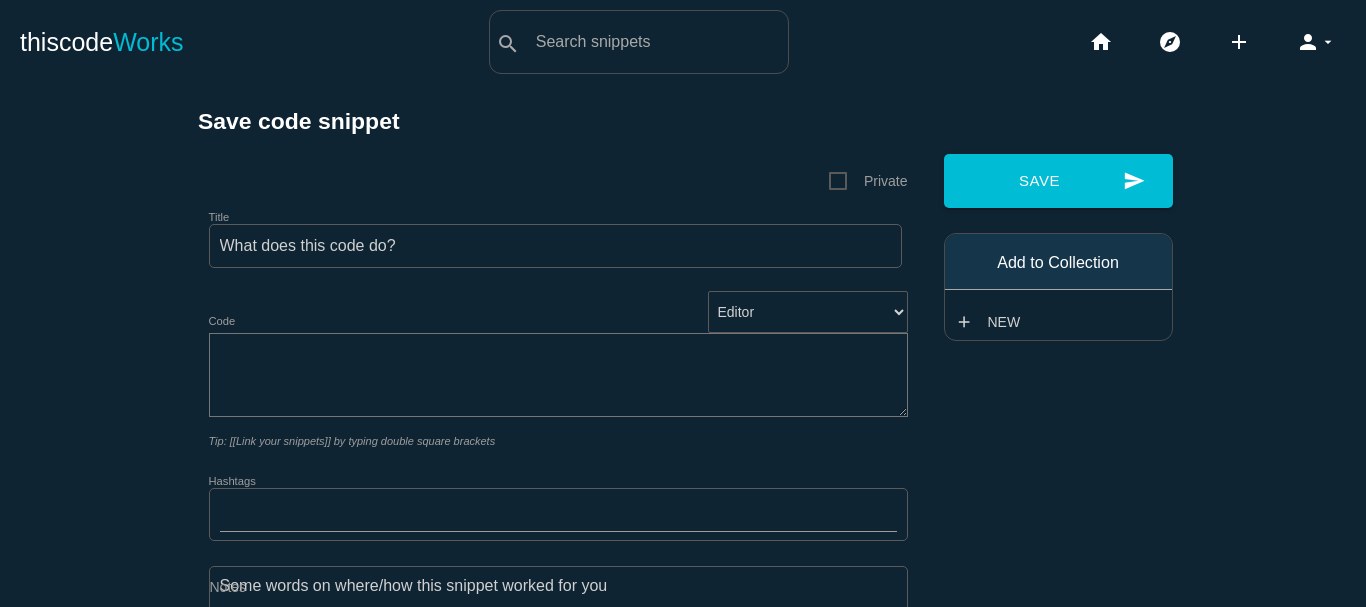 scroll, scrollTop: 0, scrollLeft: 0, axis: both 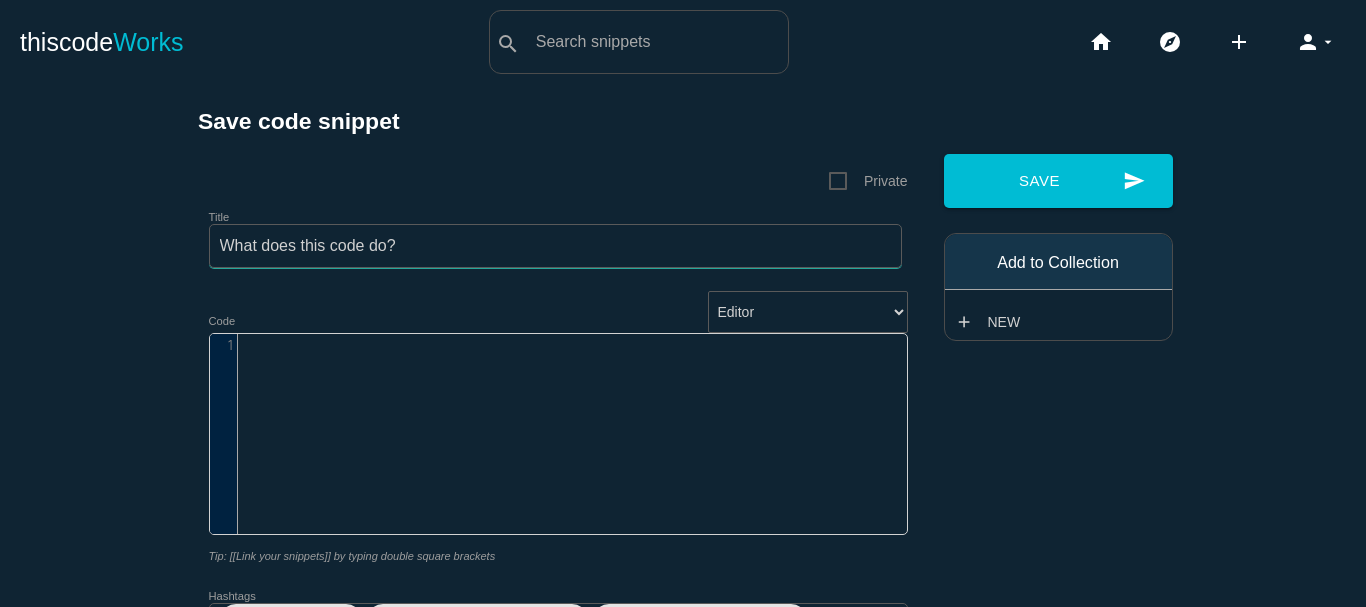 click on "Title" at bounding box center (555, 246) 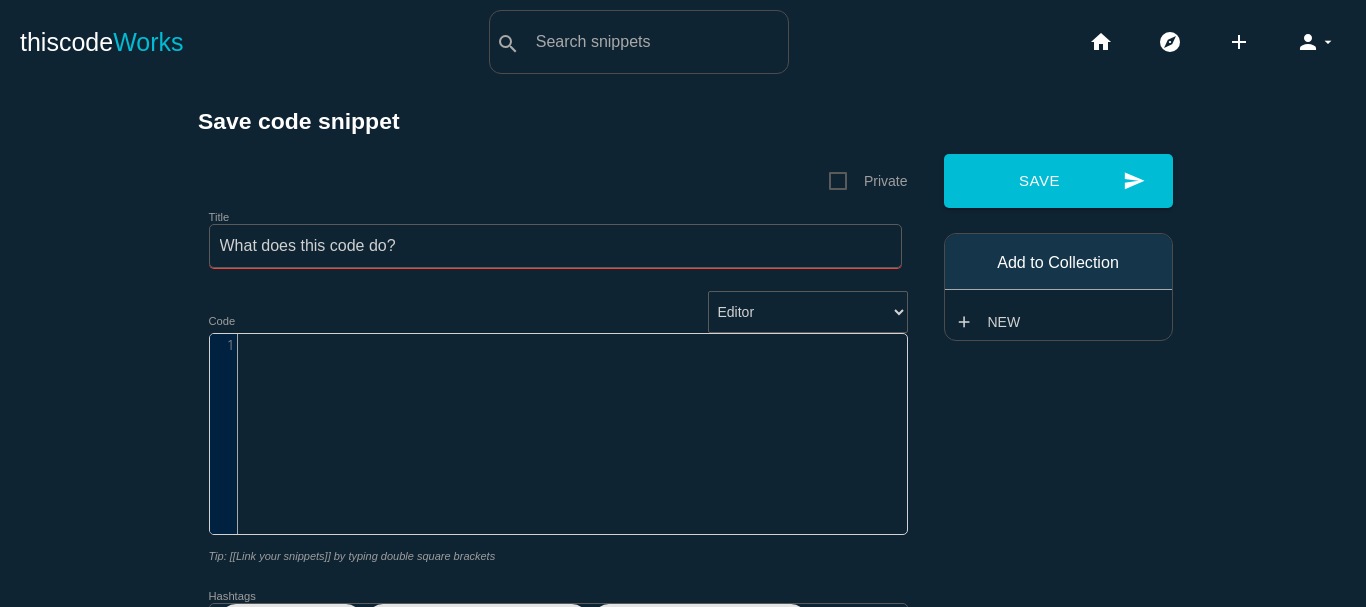 paste on "ICO launchpad Development - Raise capital without losing ownership" 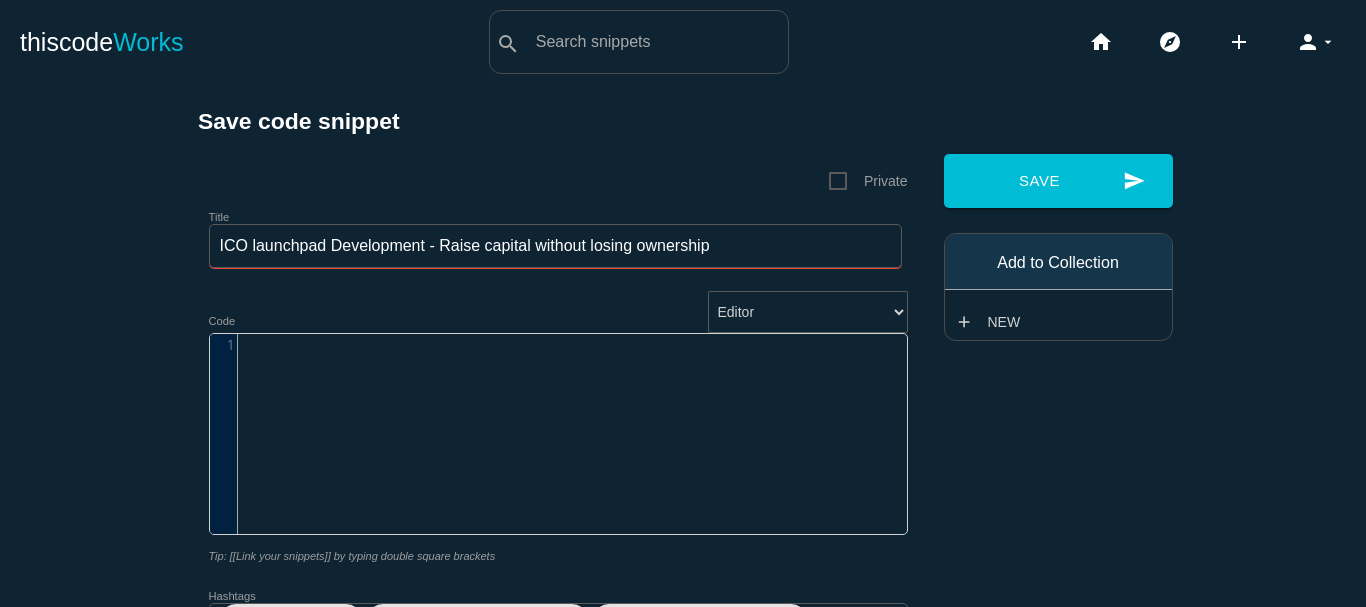 type on "ICO launchpad Development - Raise capital without losing ownership" 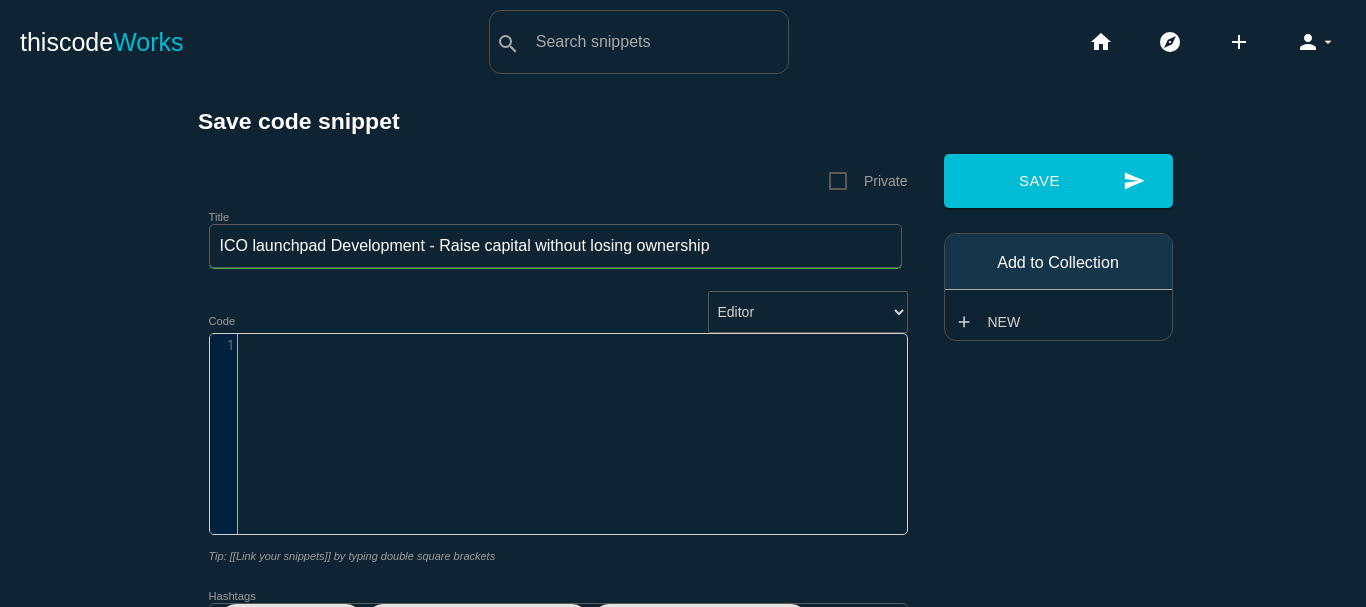 click on "​ x   1 ​" at bounding box center [573, 449] 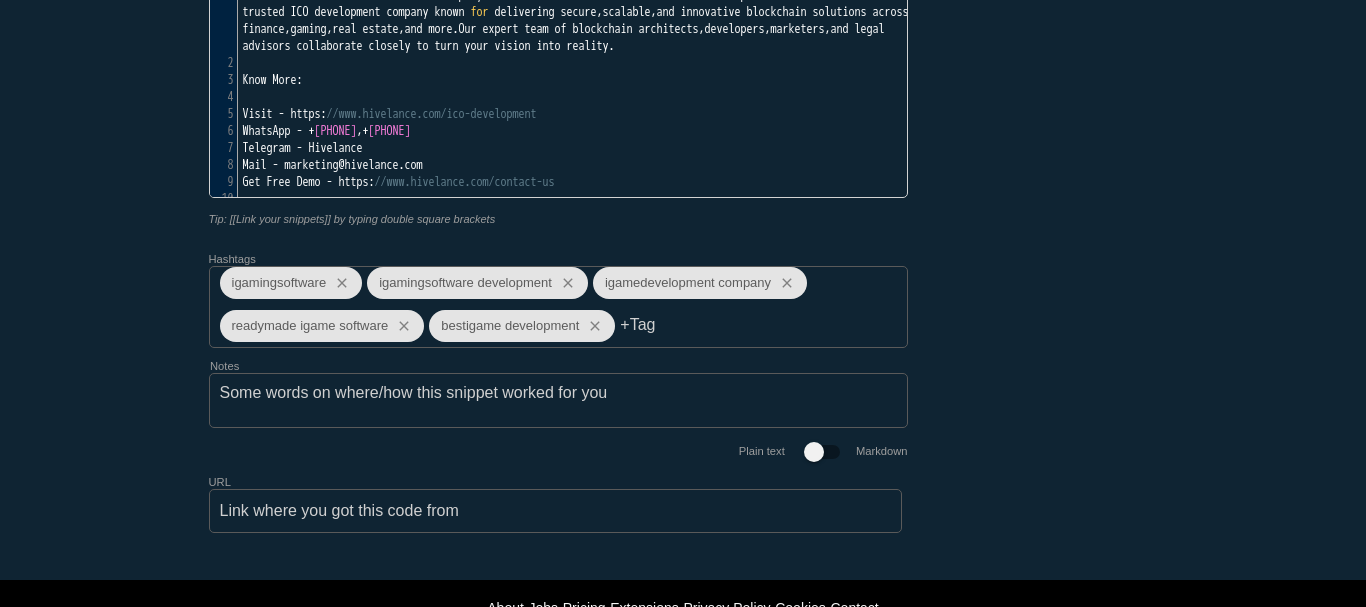 scroll, scrollTop: 438, scrollLeft: 0, axis: vertical 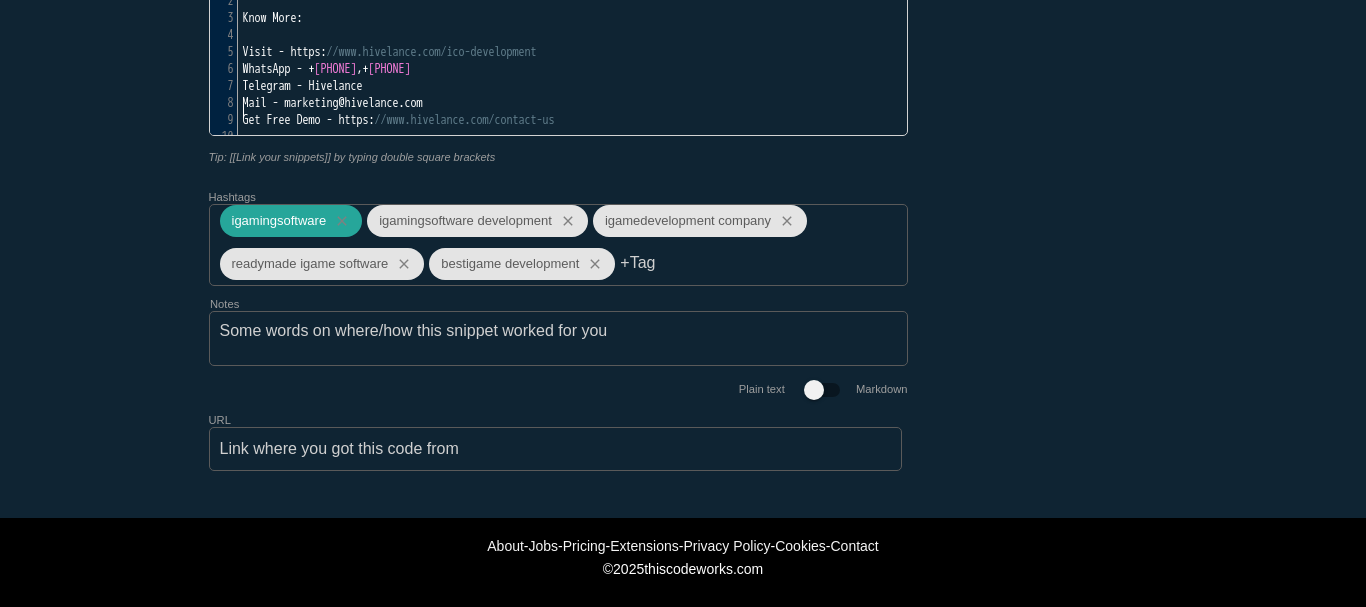 click on "close" at bounding box center [338, 221] 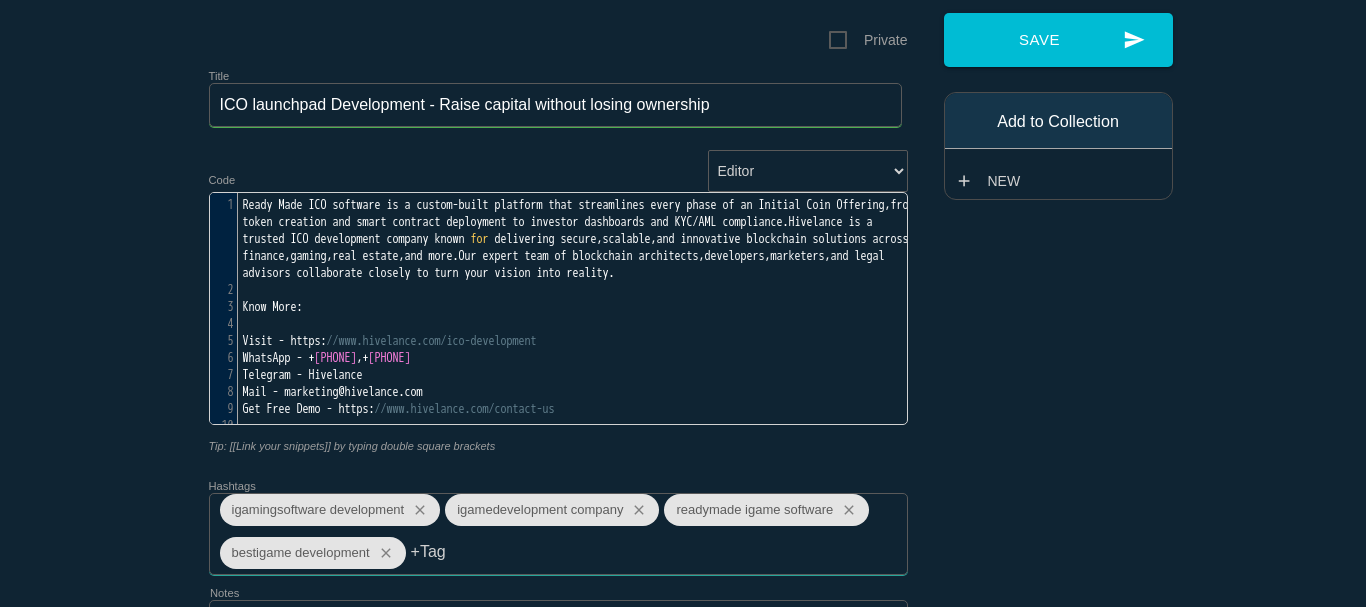 scroll, scrollTop: 0, scrollLeft: 0, axis: both 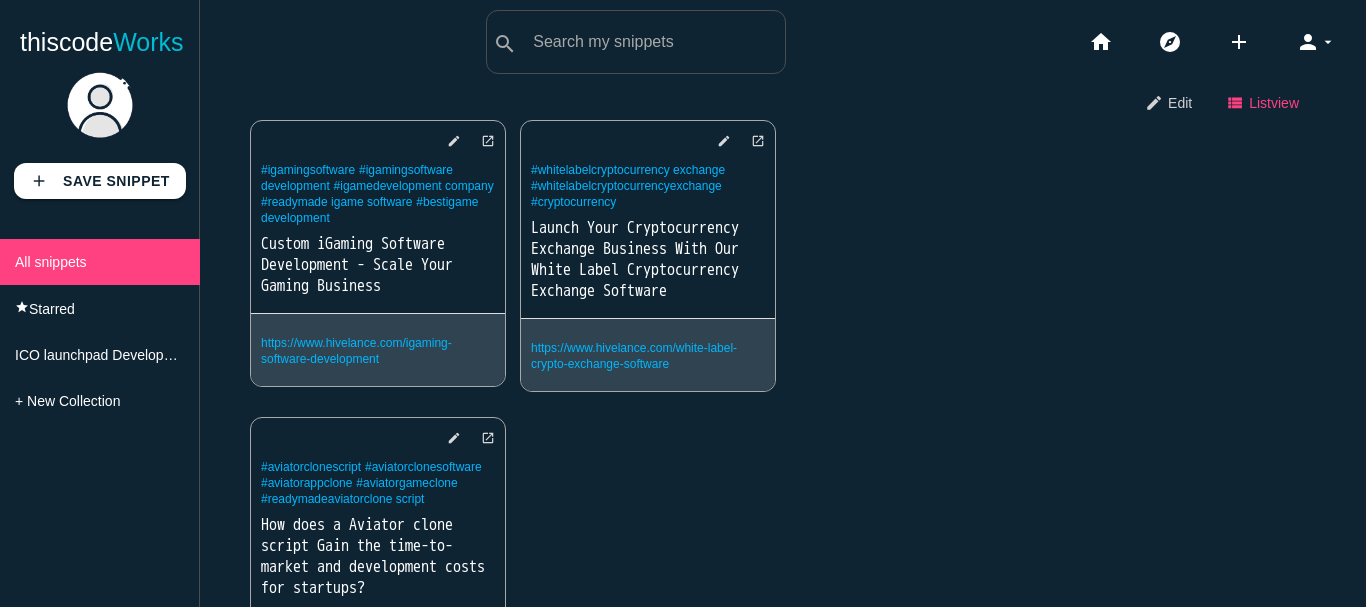 click on "List  view" at bounding box center (1274, 102) 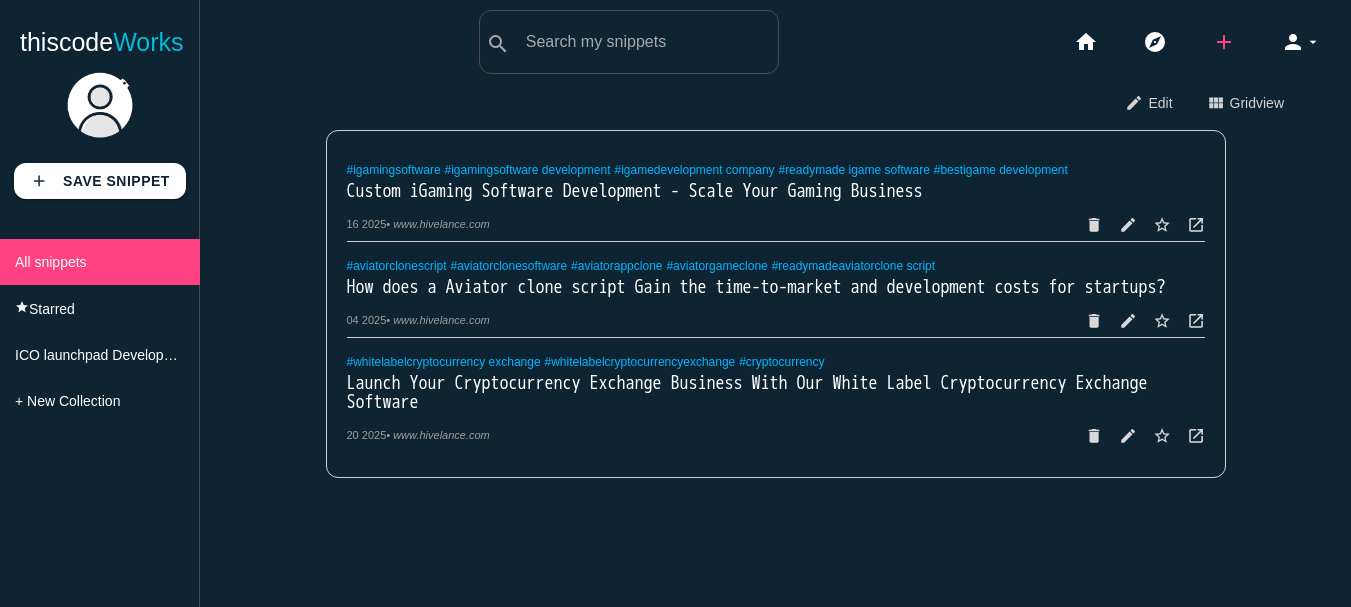click on "add" at bounding box center (1224, 42) 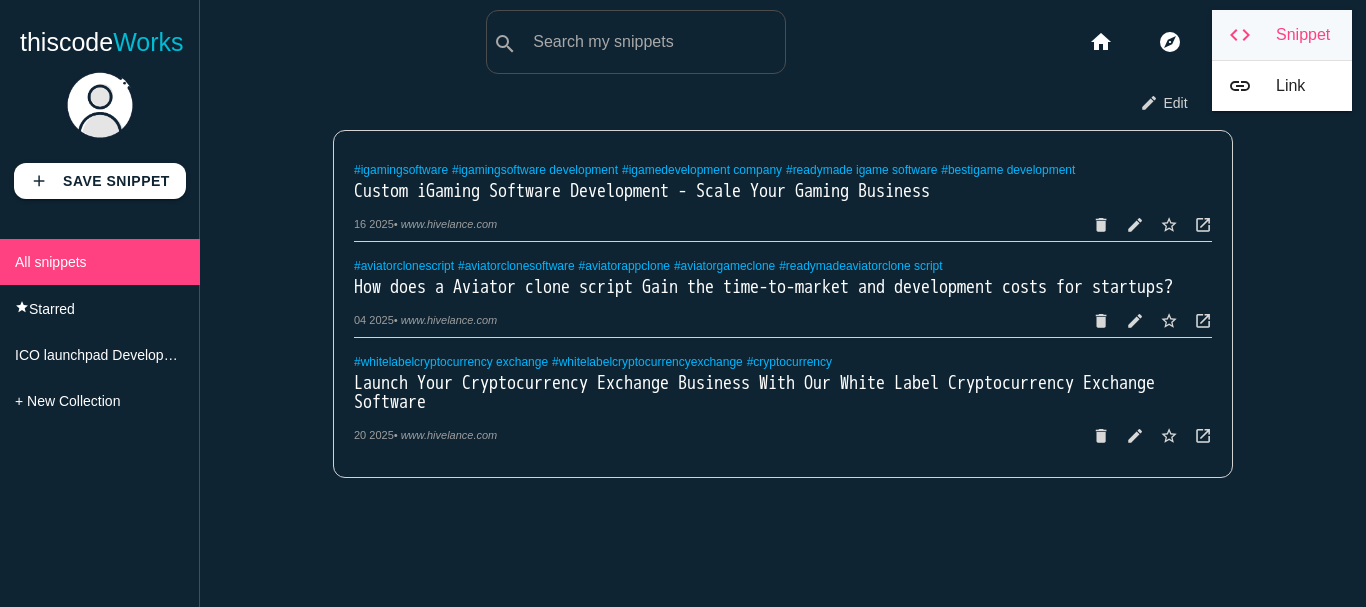 click on "code Snippet" at bounding box center (1282, 35) 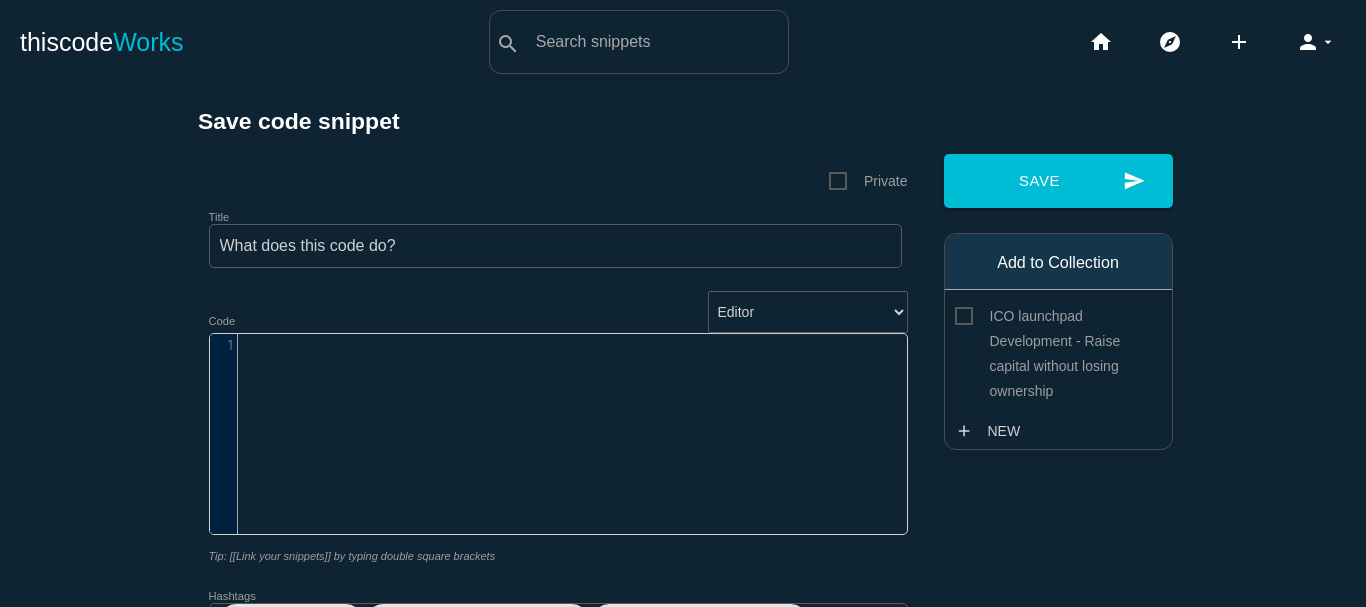scroll, scrollTop: 0, scrollLeft: 0, axis: both 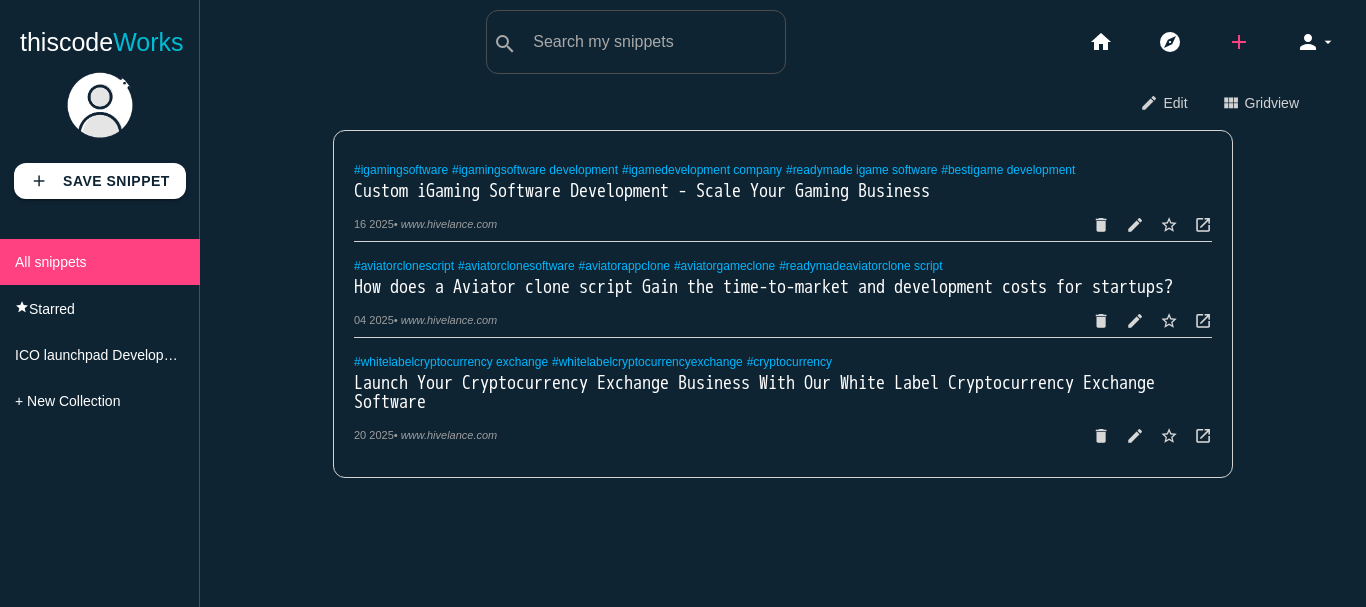 click on "add" at bounding box center [1239, 42] 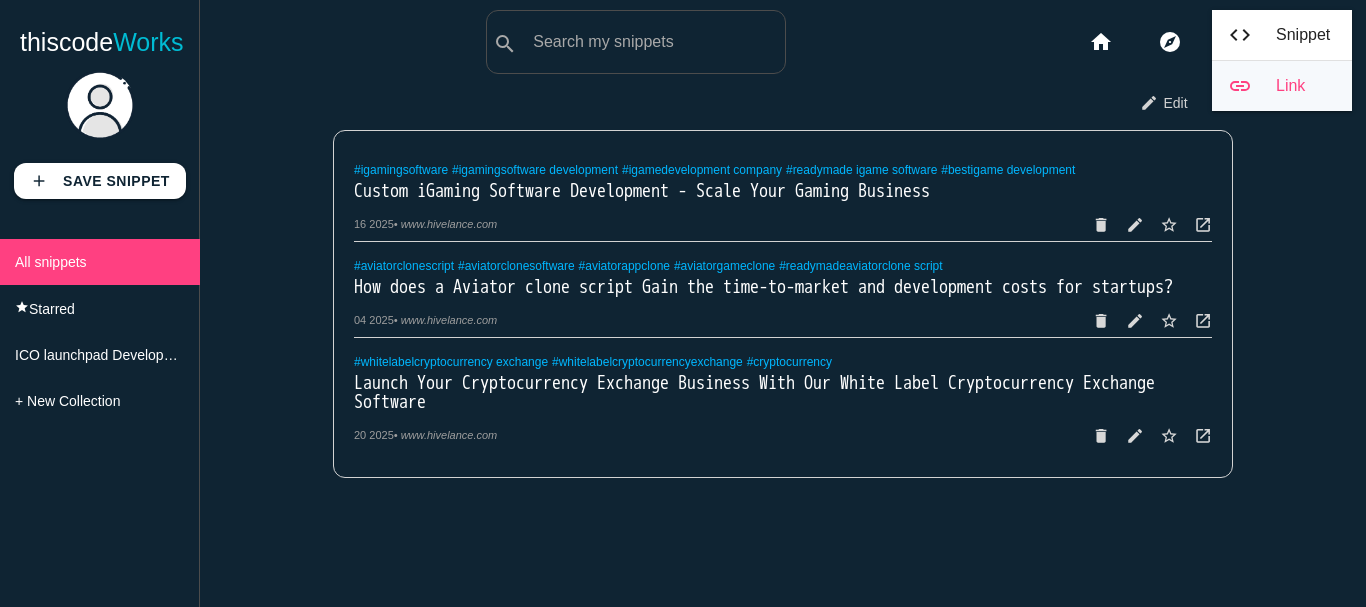 click on "link Link" at bounding box center (1282, 86) 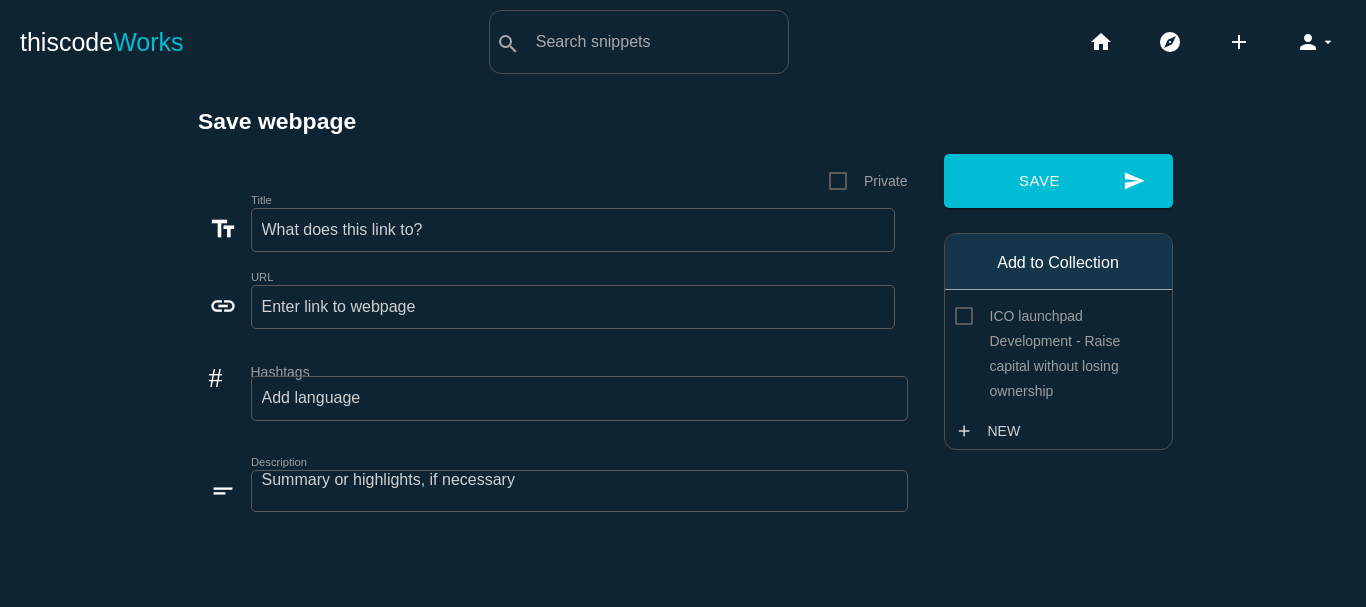 scroll, scrollTop: 0, scrollLeft: 0, axis: both 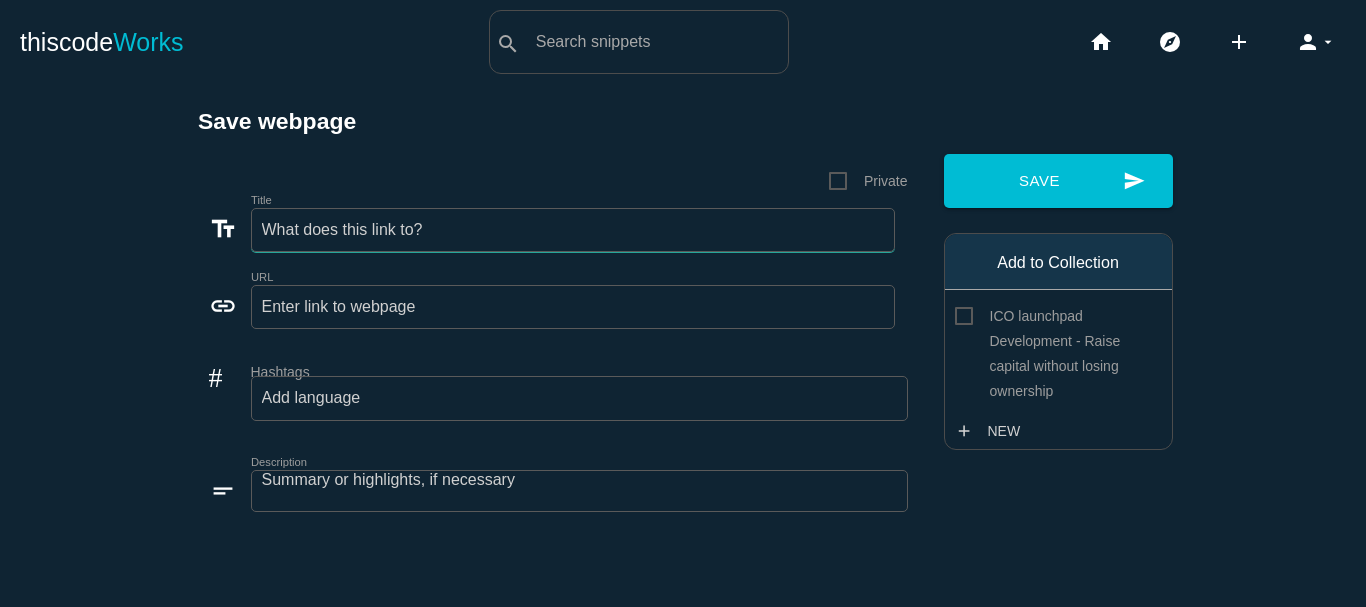 click on "Title" at bounding box center [573, 230] 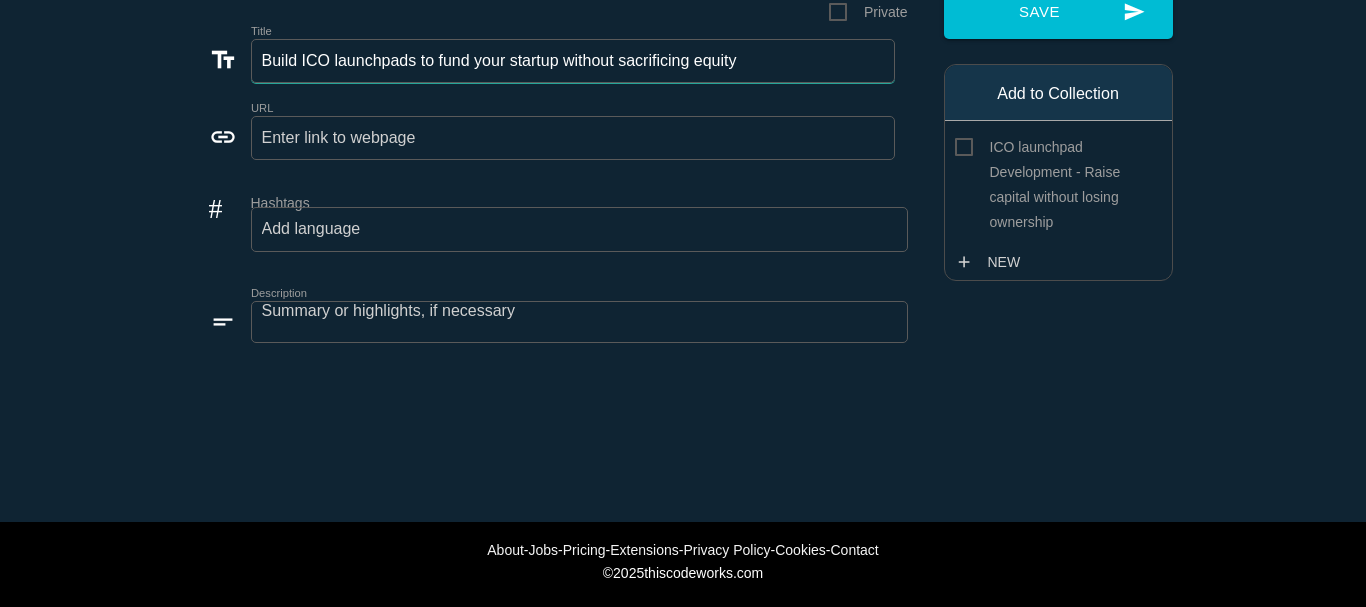 scroll, scrollTop: 179, scrollLeft: 0, axis: vertical 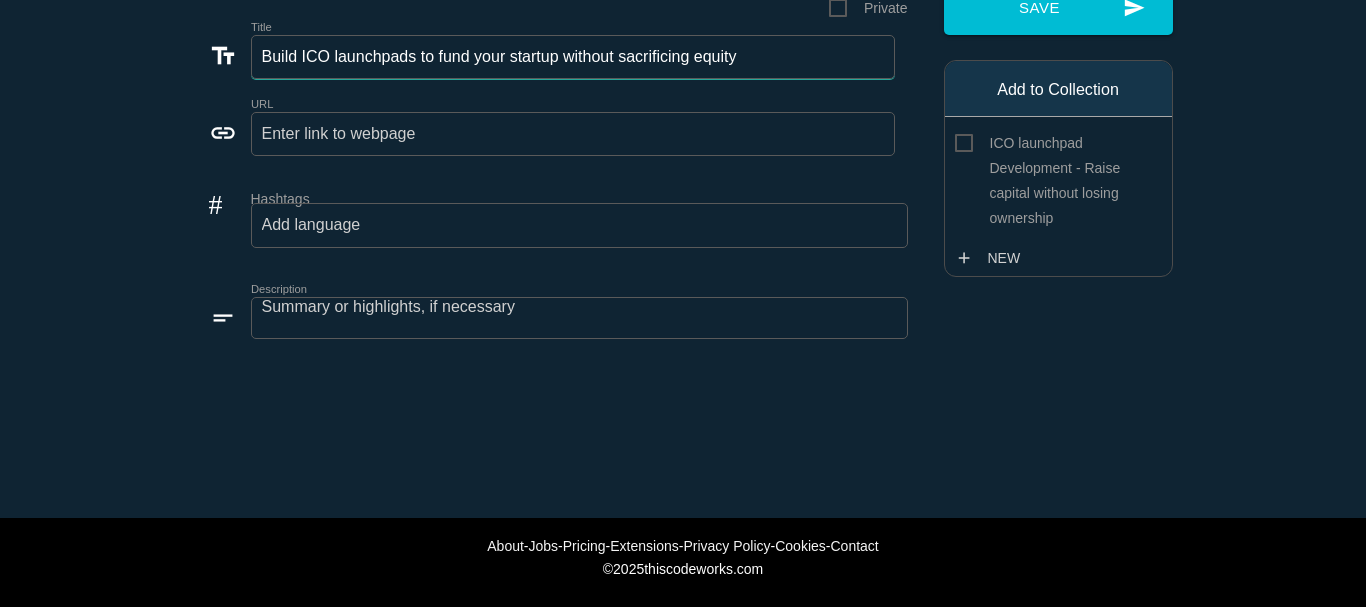 type on "Build ICO launchpads to fund your startup without sacrificing equity" 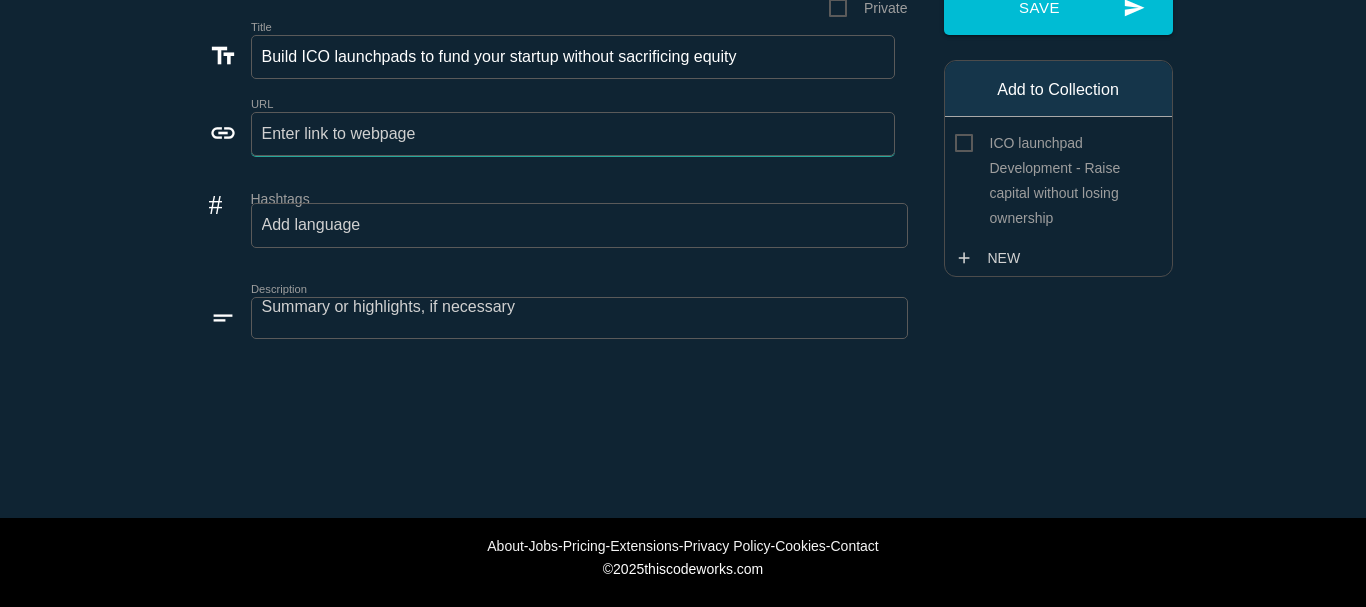 drag, startPoint x: 405, startPoint y: 140, endPoint x: 411, endPoint y: 23, distance: 117.15375 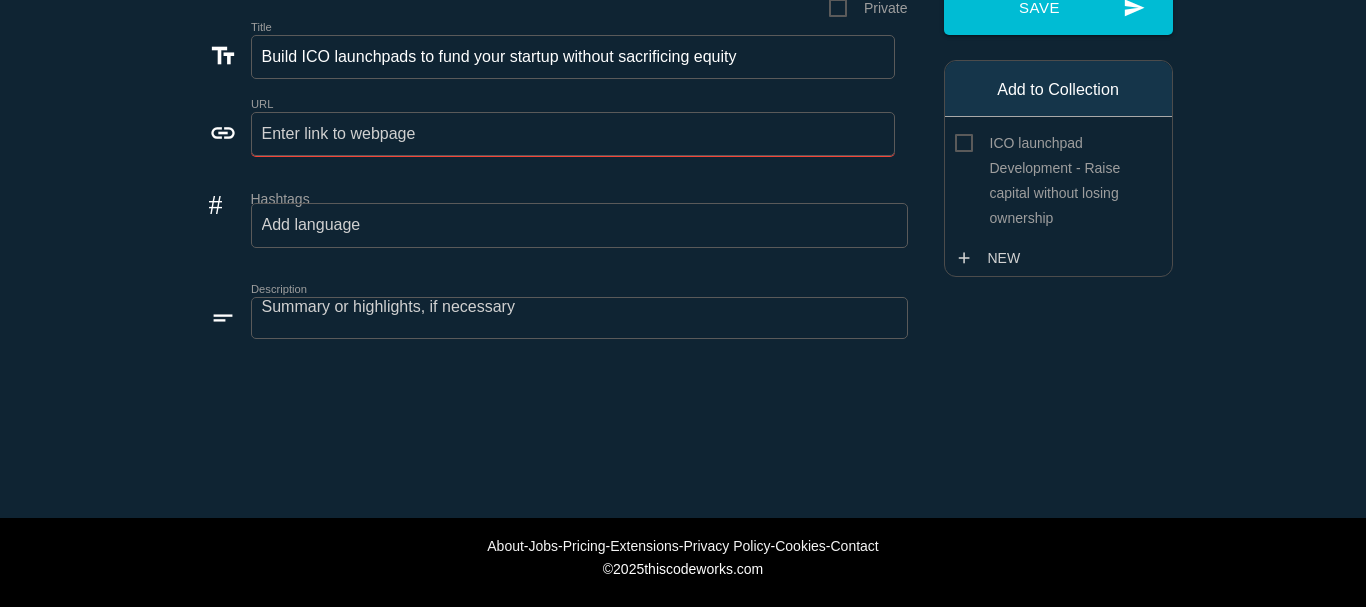 paste on "https://www.hivelance.com/ico-development" 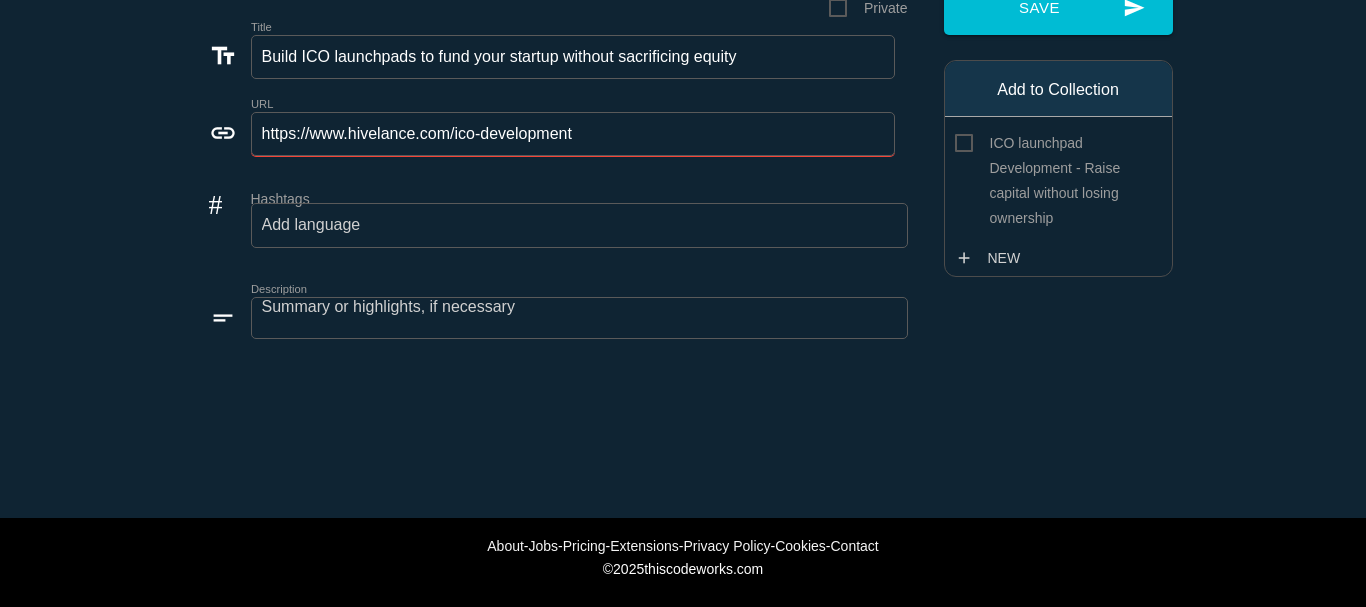 type on "https://www.hivelance.com/ico-development" 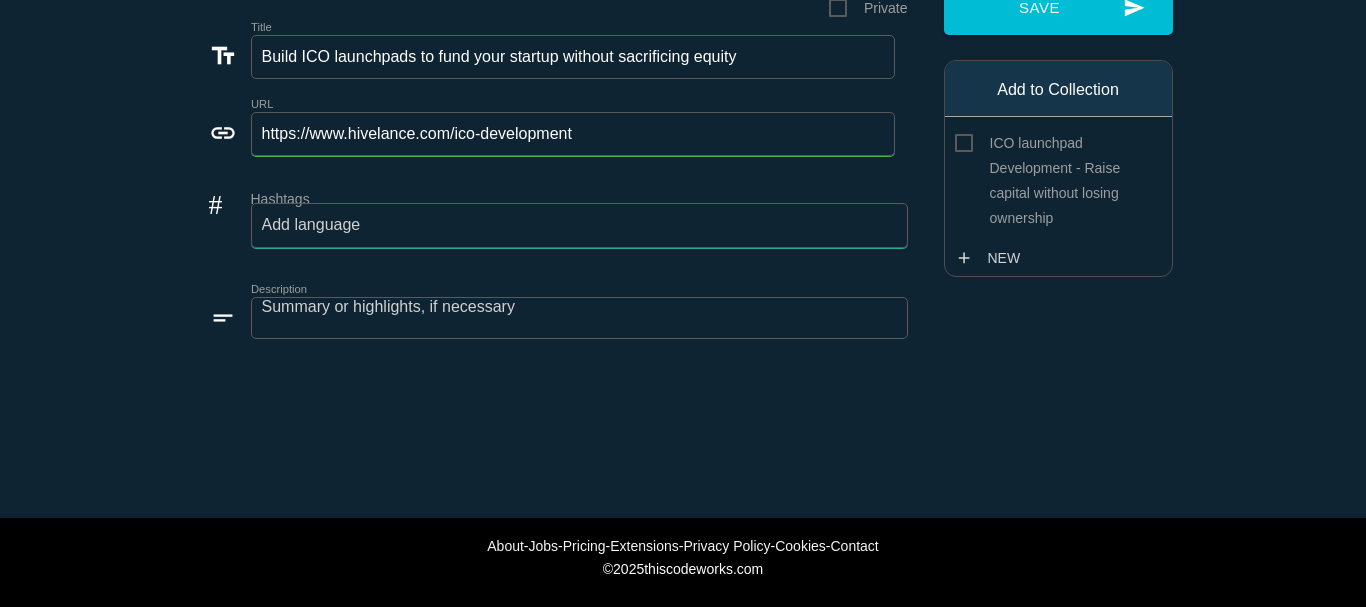 paste on "ICO development company" 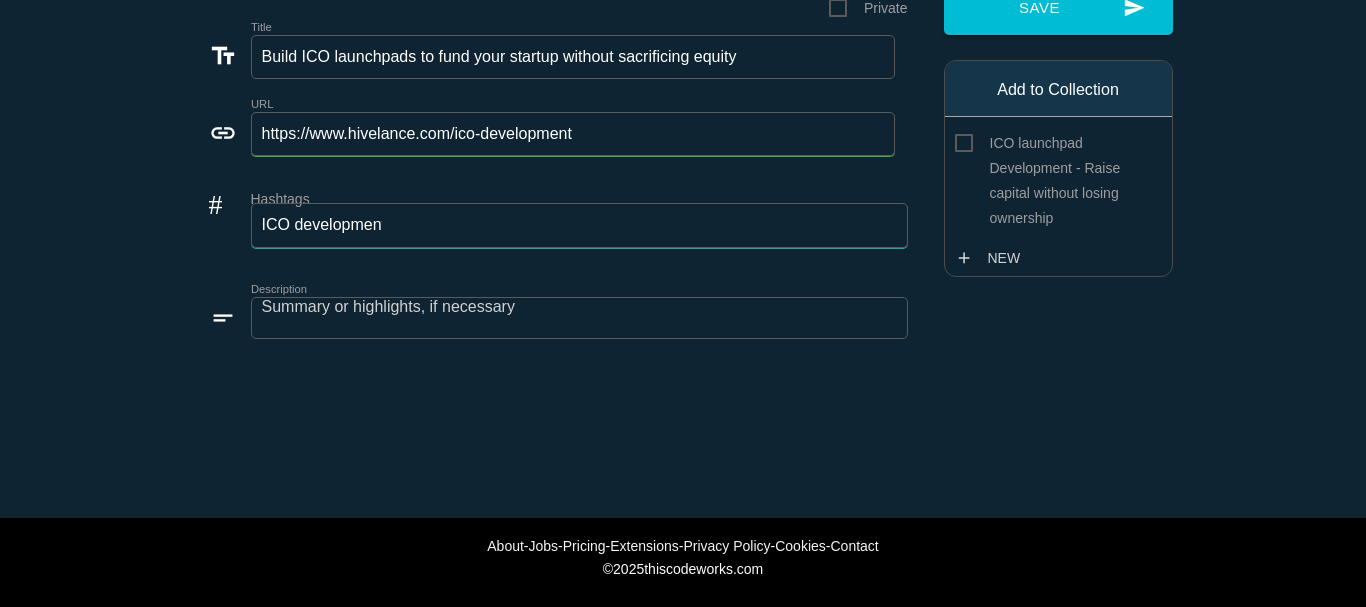 scroll, scrollTop: 0, scrollLeft: 72, axis: horizontal 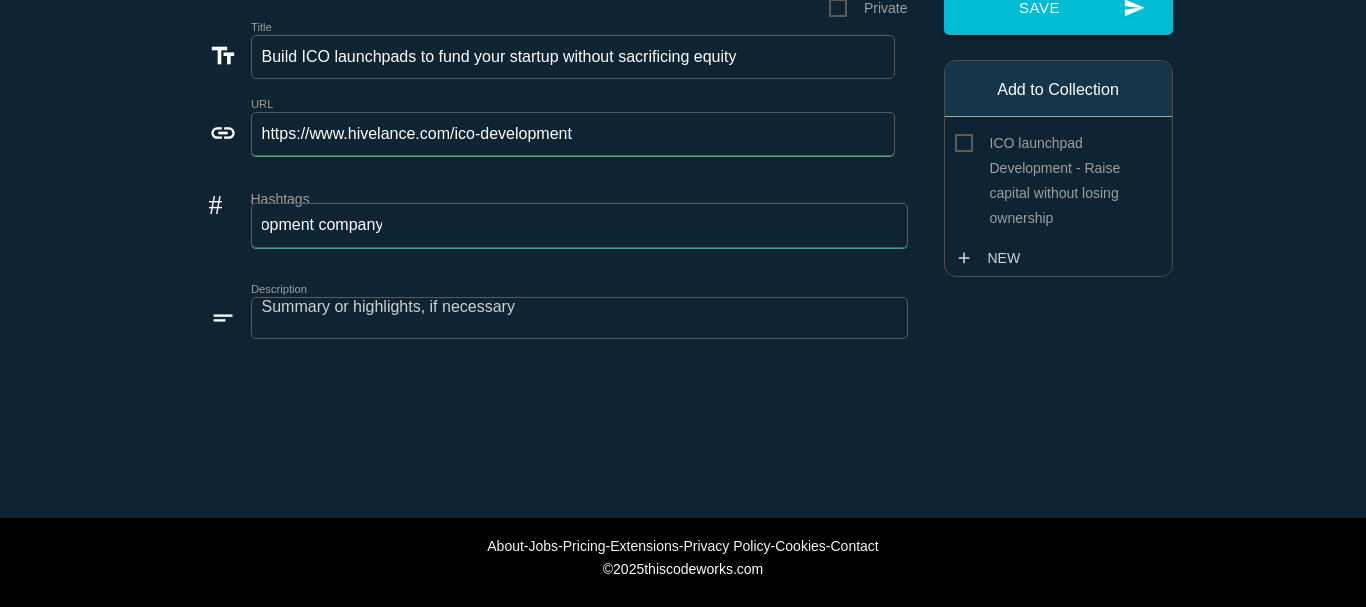type on "ICO development company," 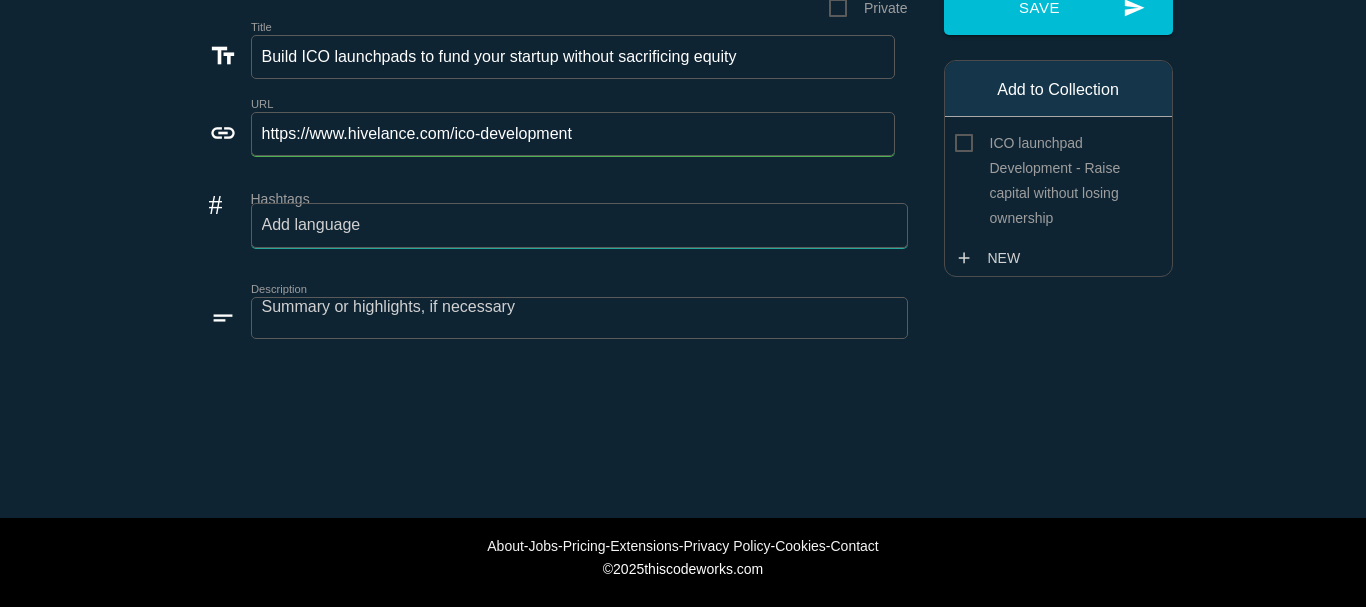 scroll, scrollTop: 0, scrollLeft: 0, axis: both 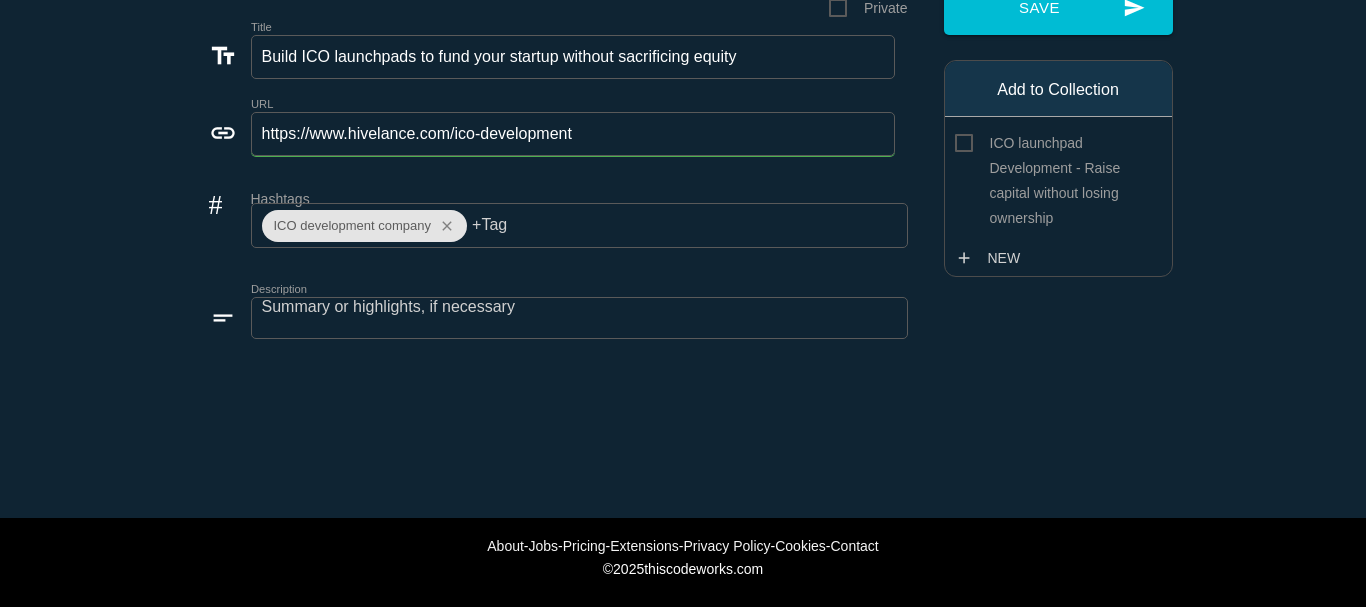 paste on "ICO software Development Services" 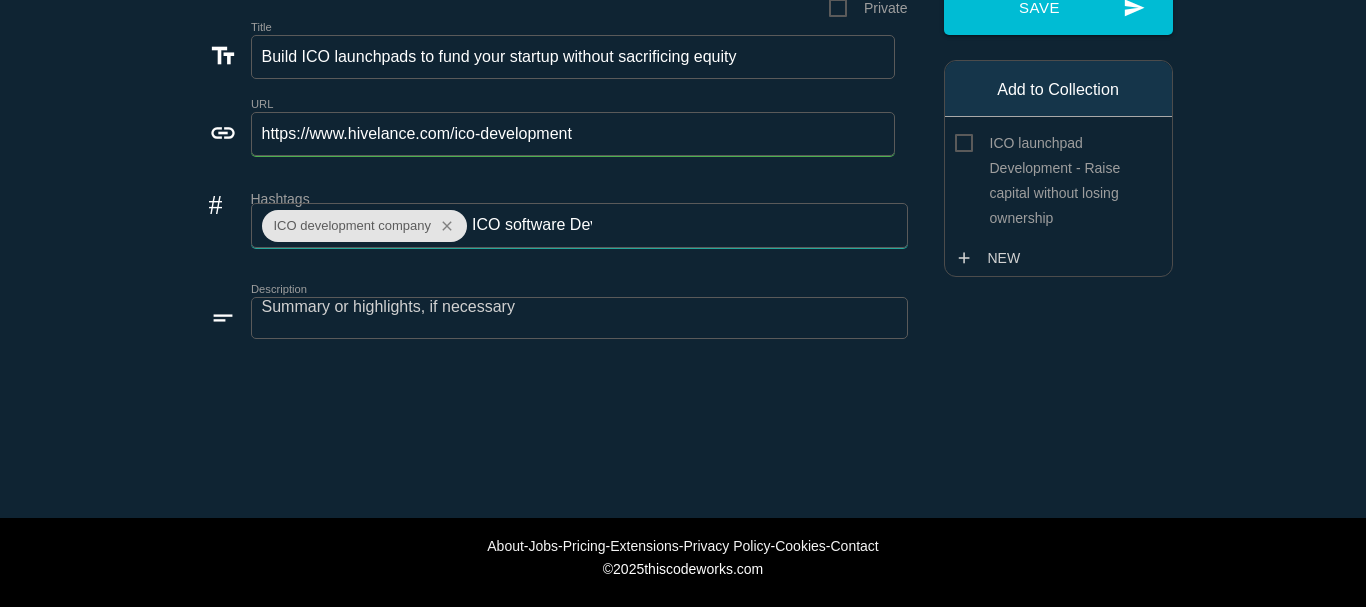 scroll, scrollTop: 0, scrollLeft: 130, axis: horizontal 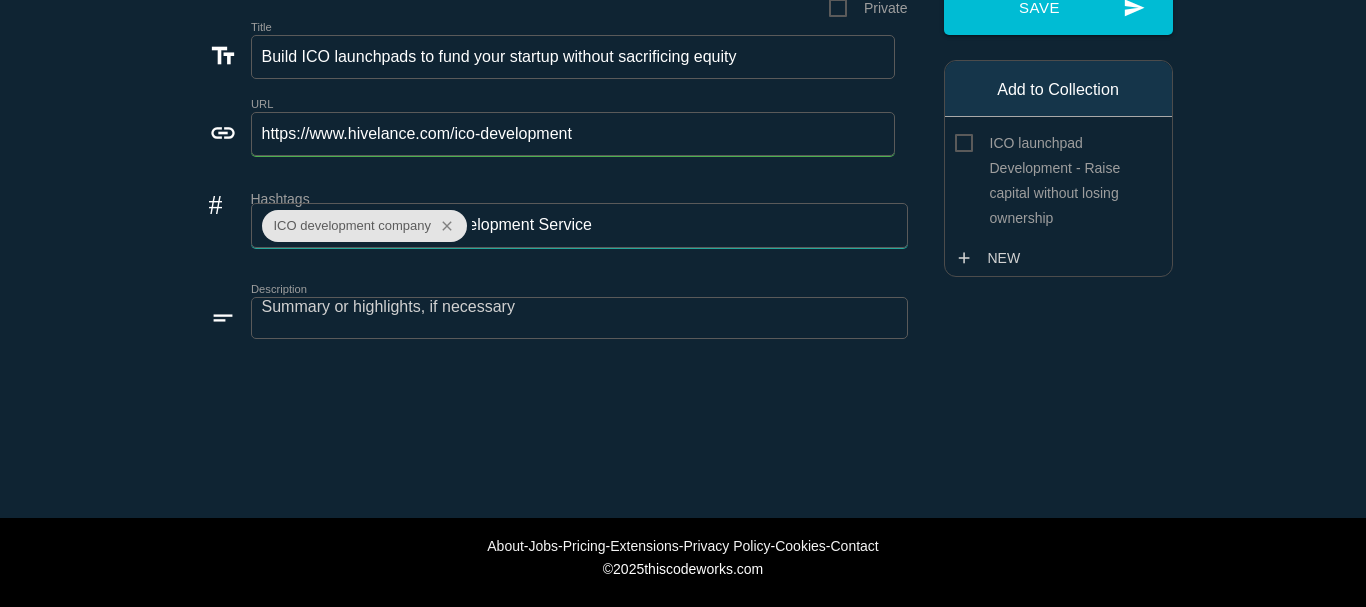 type on "ICO software Development Services," 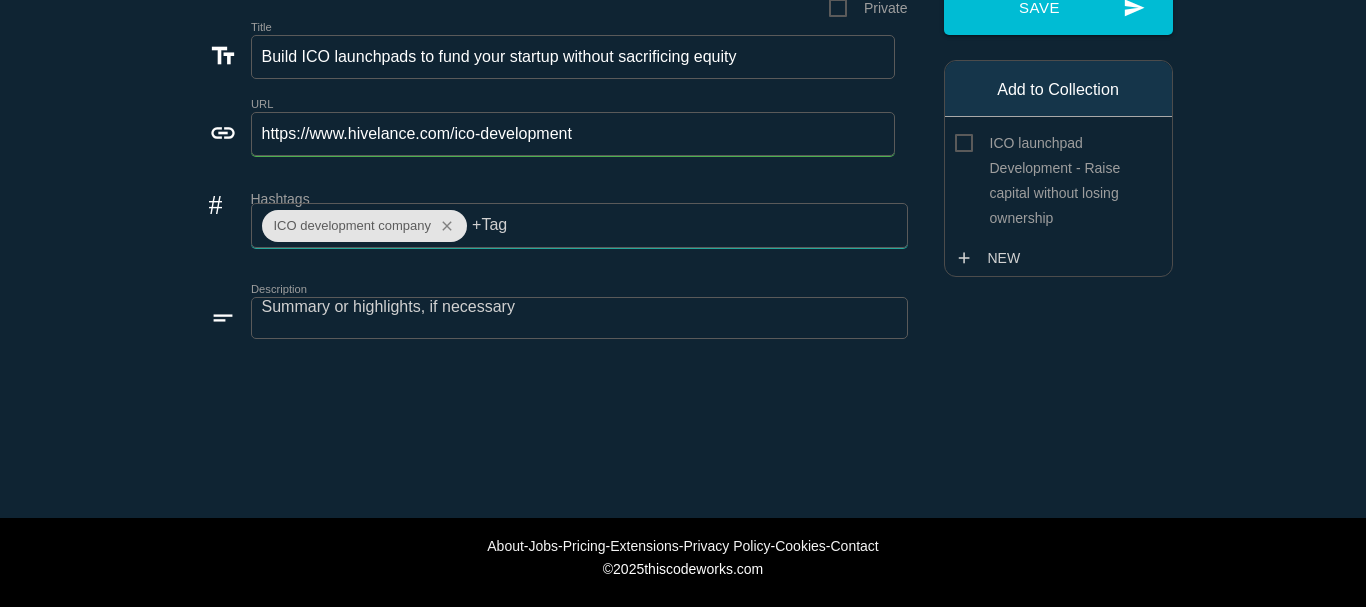 scroll, scrollTop: 0, scrollLeft: 0, axis: both 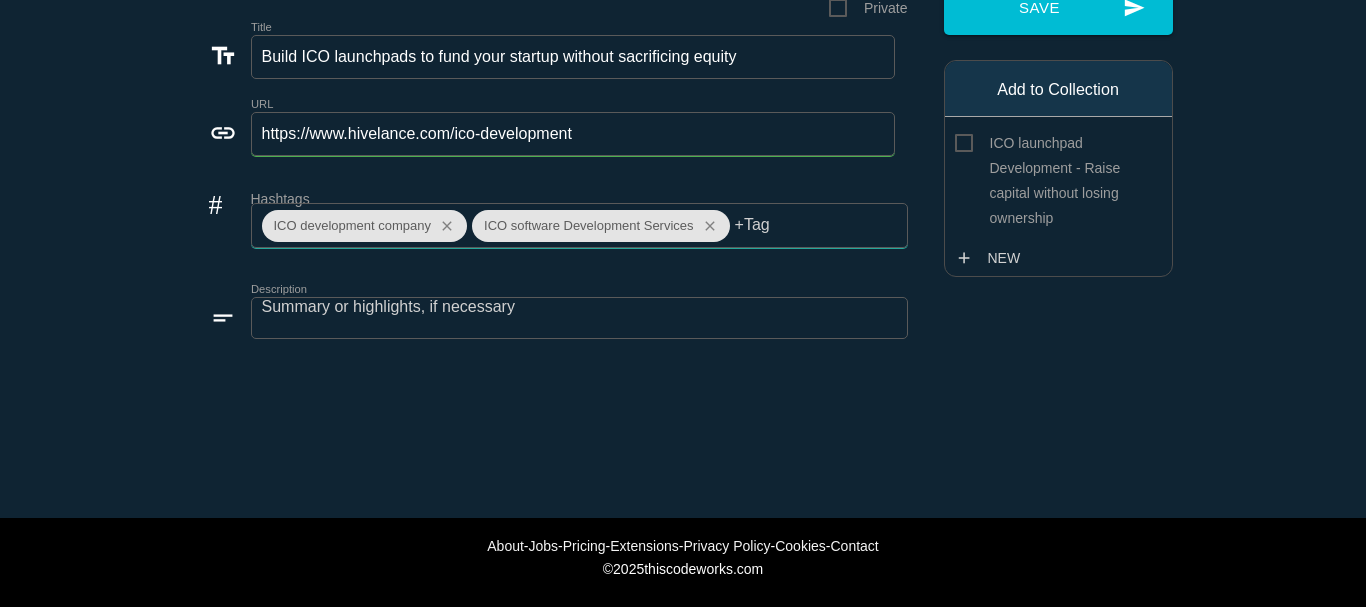 paste on "ICO software" 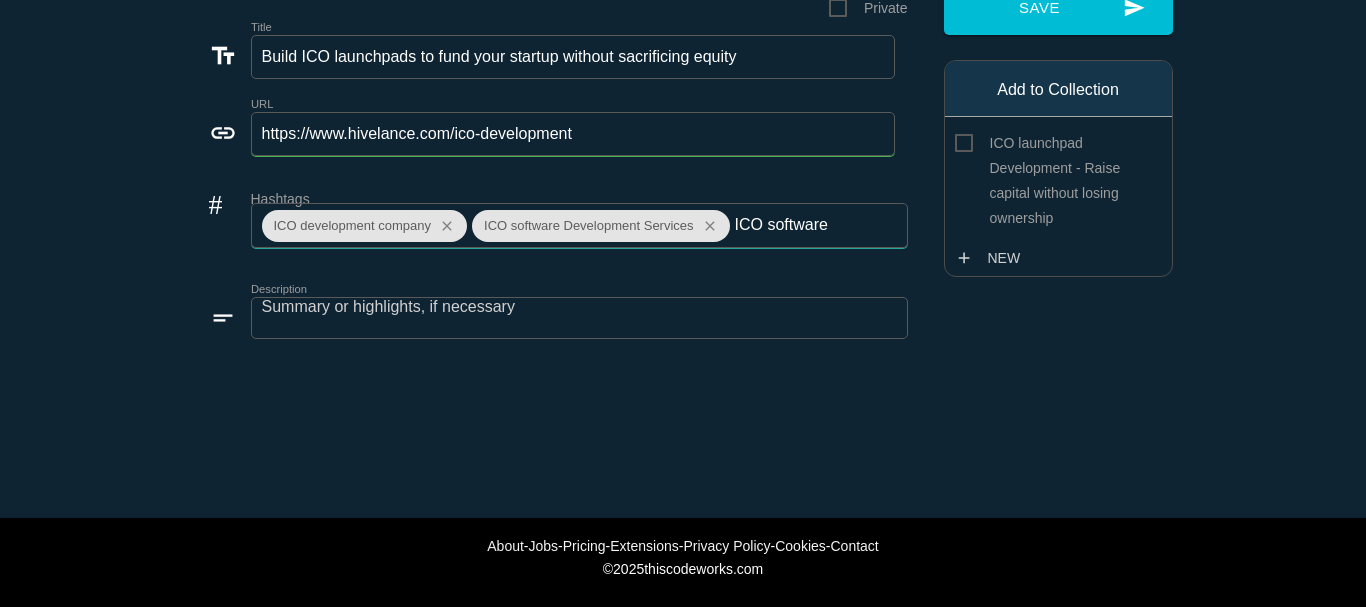 type on "ICO software," 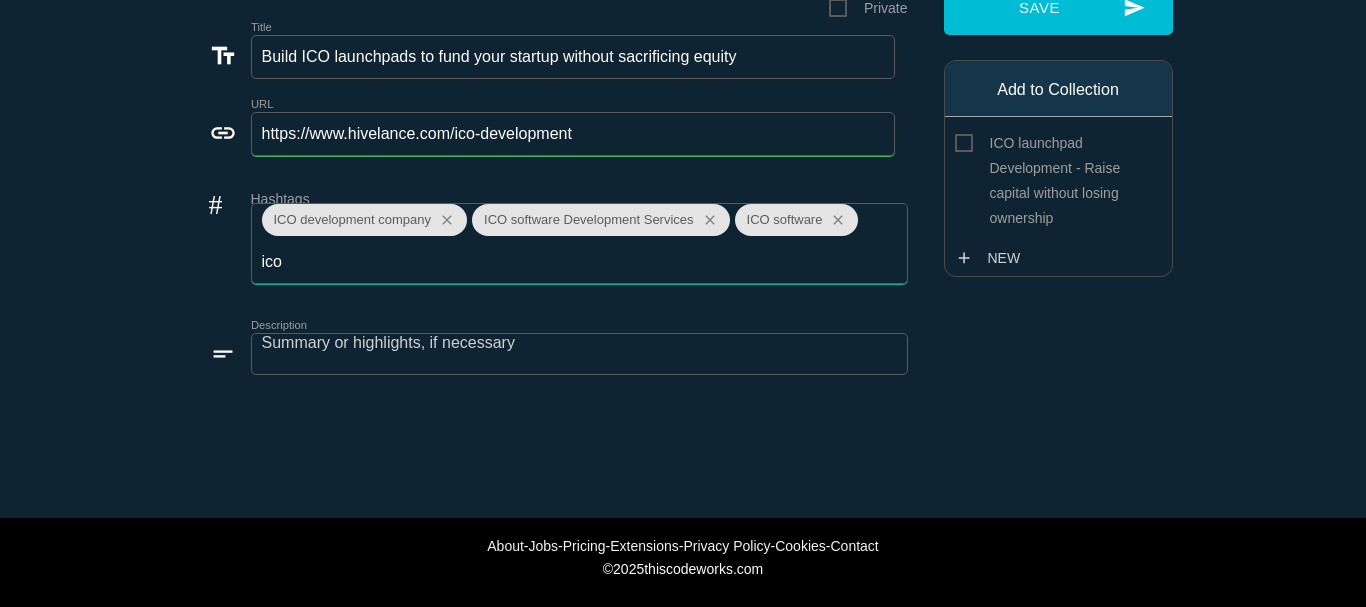 type on "ico," 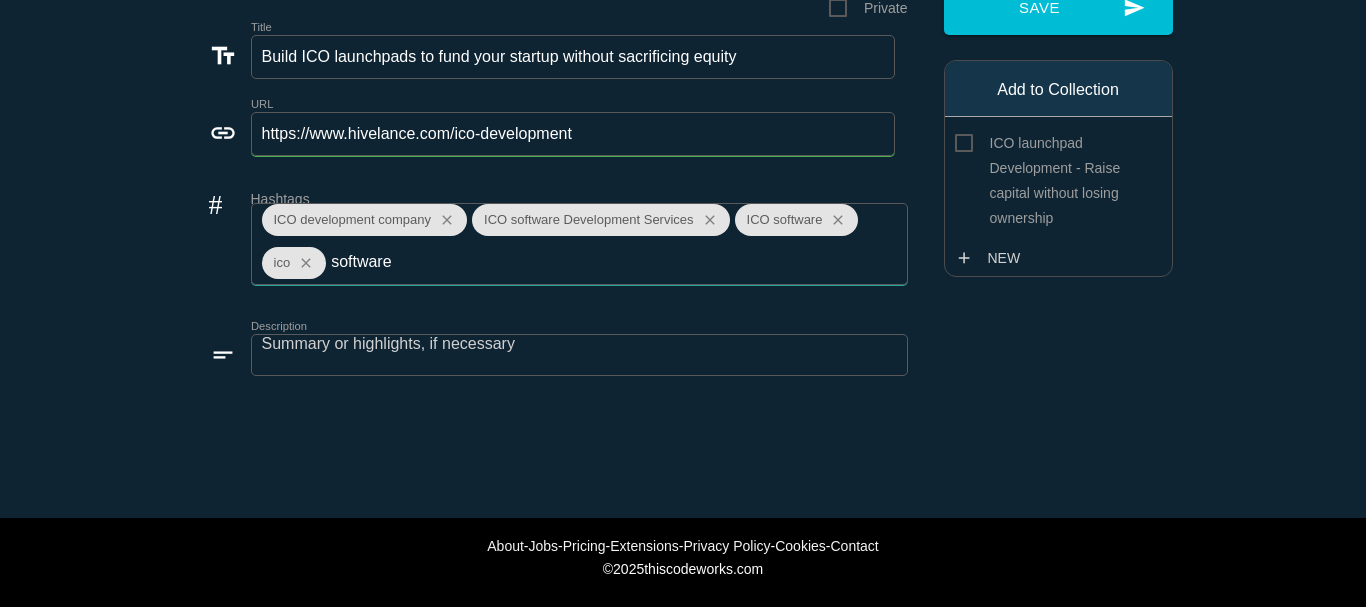 type on "software," 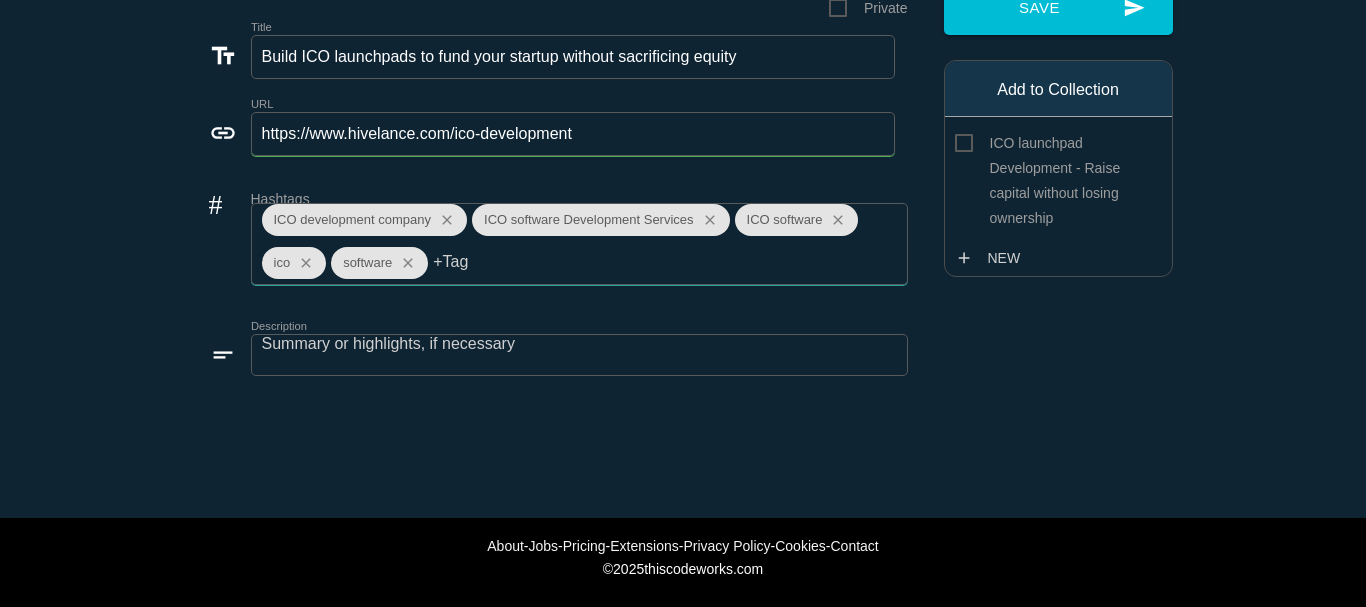 paste on "ICO Development Services" 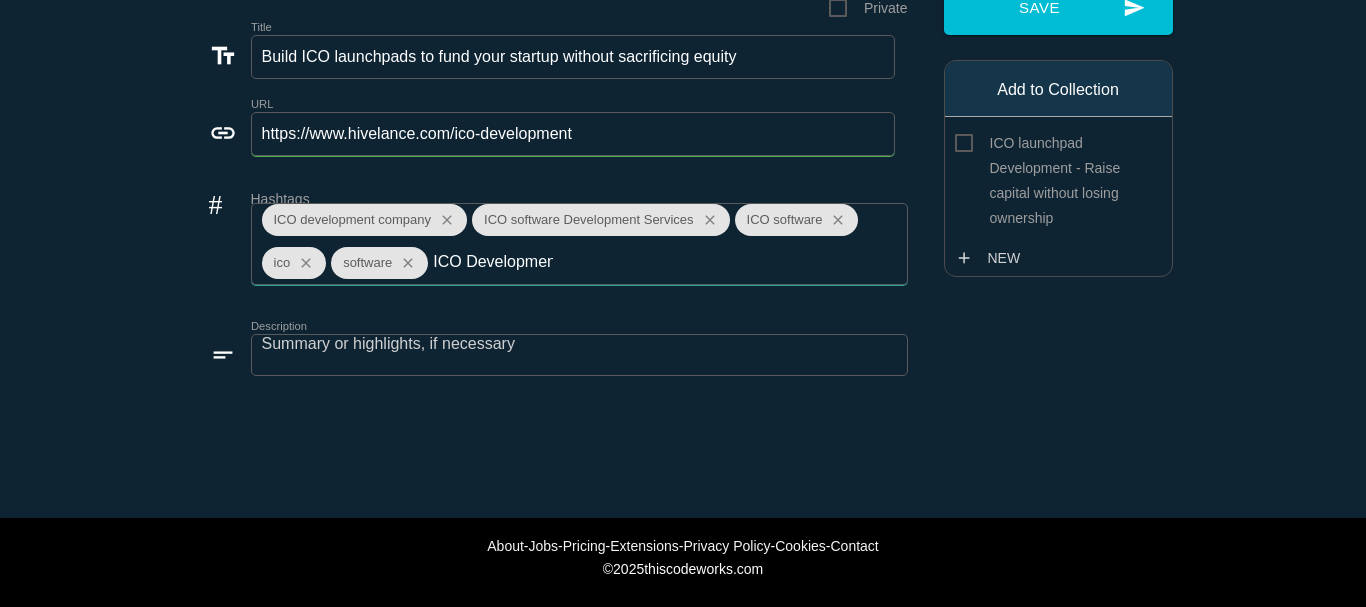 scroll, scrollTop: 0, scrollLeft: 66, axis: horizontal 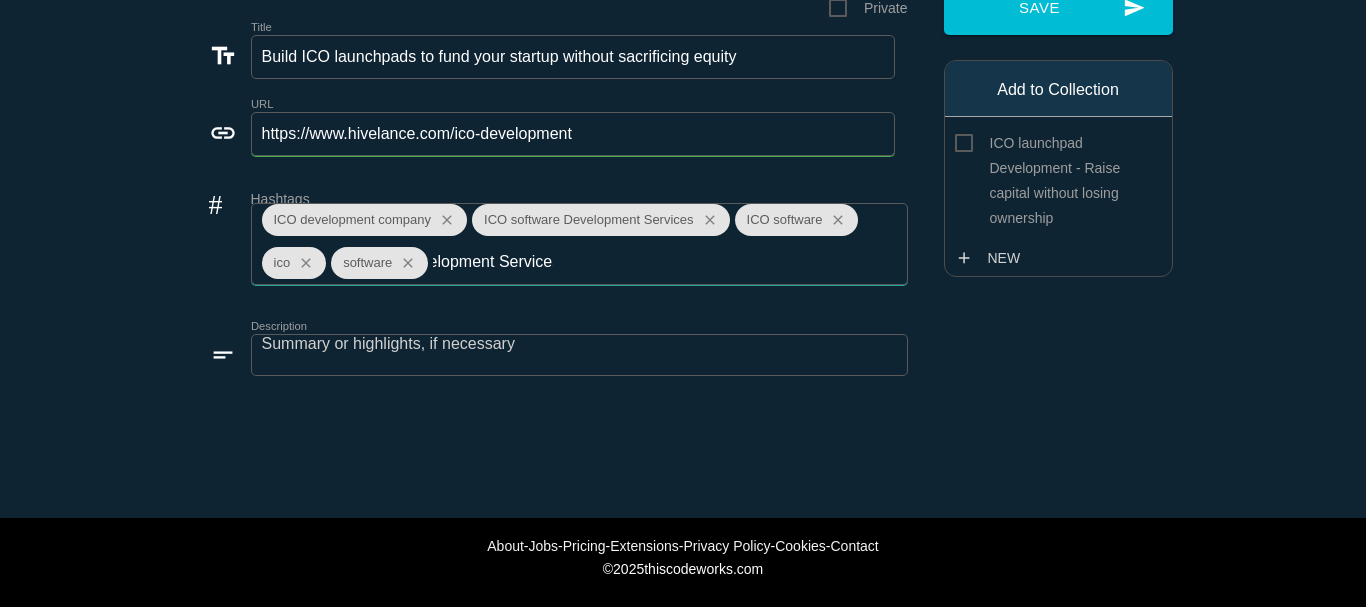 type on "ICO Development Services," 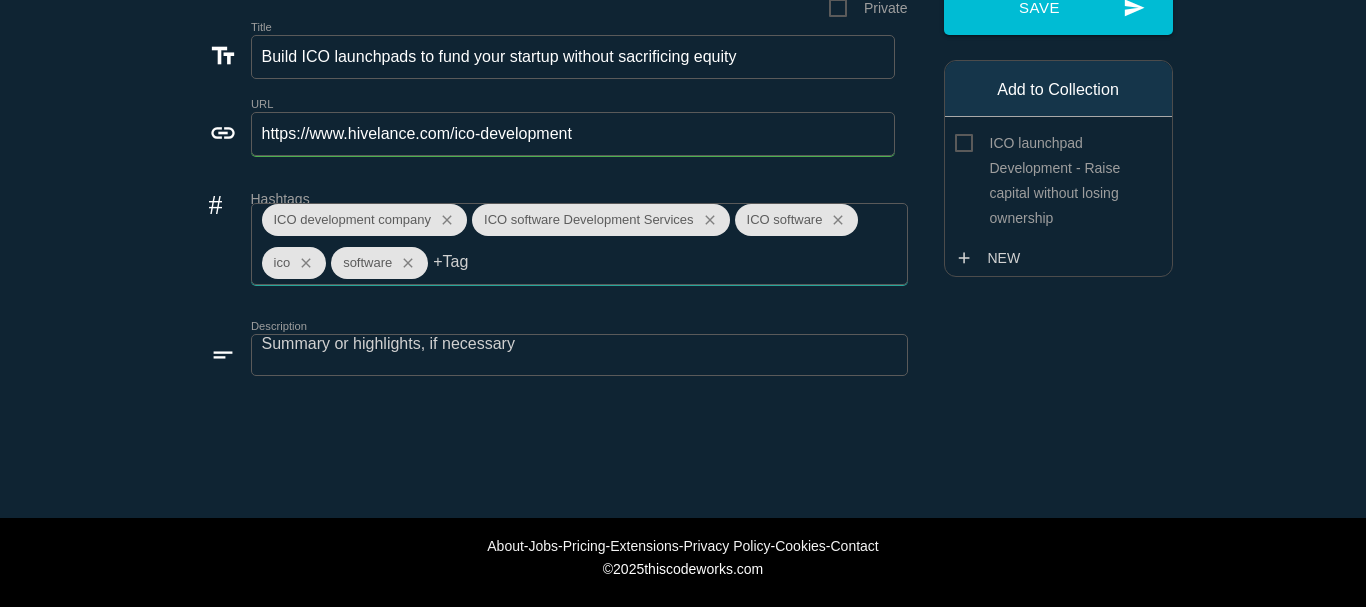 scroll, scrollTop: 0, scrollLeft: 0, axis: both 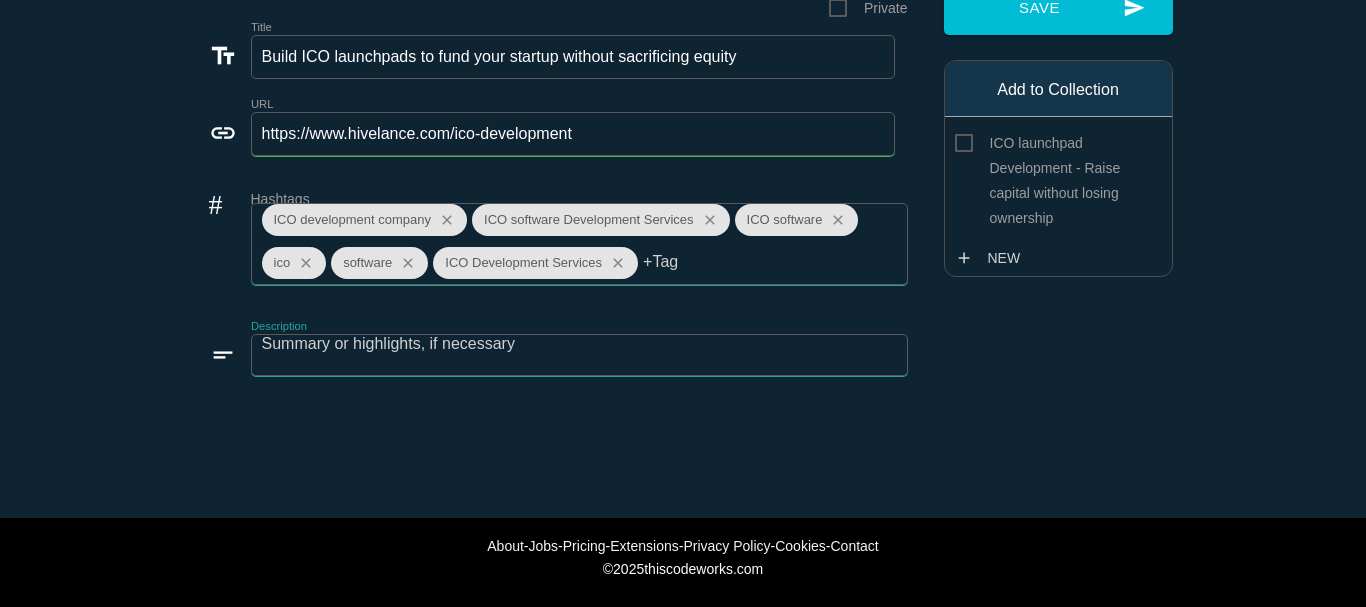 click at bounding box center (579, 355) 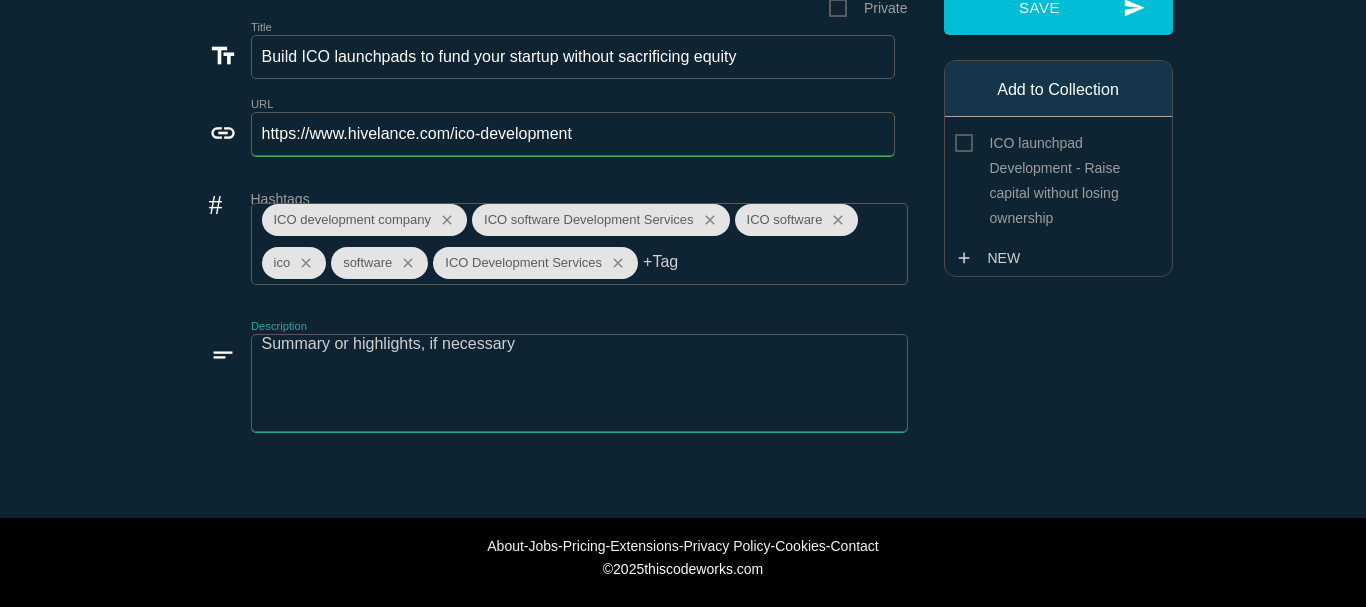 paste on "Ready Made ICO software is a custom-built platform that streamlines every phase of an Initial Coin Offering, from token creation and smart contract deployment to investor dashboards and KYC/AML compliance. Hivelance is a trusted ICO development company known for delivering secure, scalable, and innovative blockchain solutions across finance, gaming, real estate, and more. Our expert team of blockchain architects, developers, marketers, and legal advisors collaborate closely to turn your vision into reality.
Know More:
Visit - https://www.hivelance.com/ico-development
WhatsApp - +918438595928, +971505249877
Telegram - Hivelance
Mail - marketing@hivelance.com
Get Free Demo - https://www.hivelance.com/contact-us" 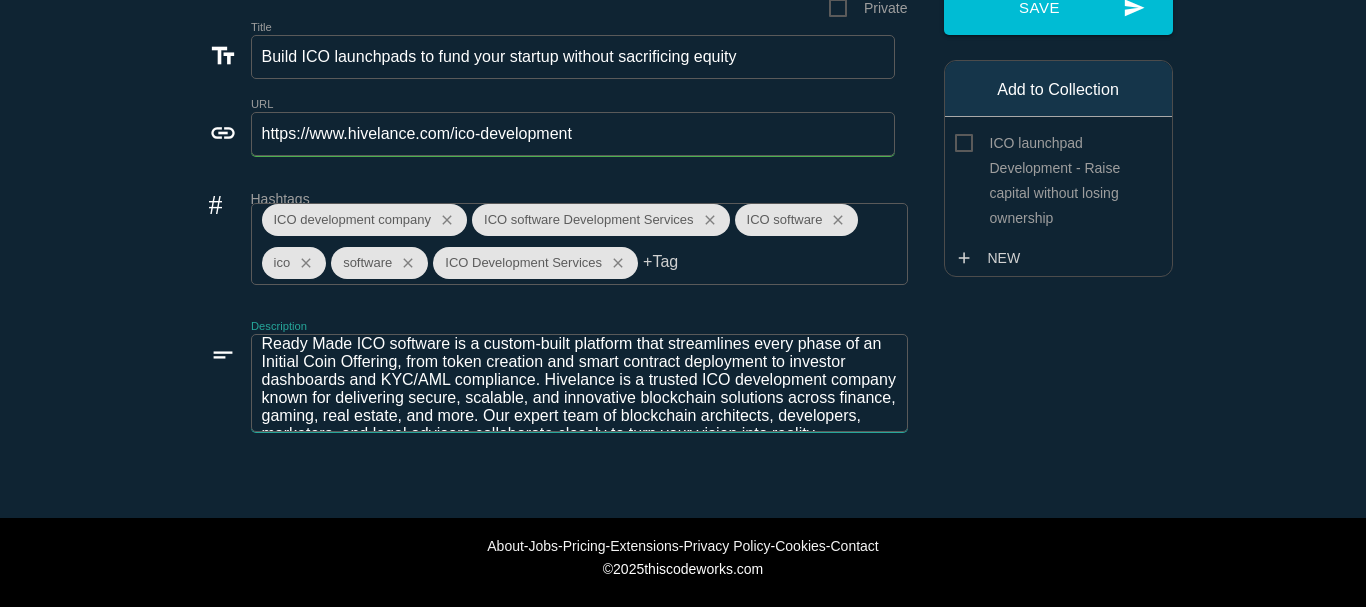 scroll, scrollTop: 2, scrollLeft: 0, axis: vertical 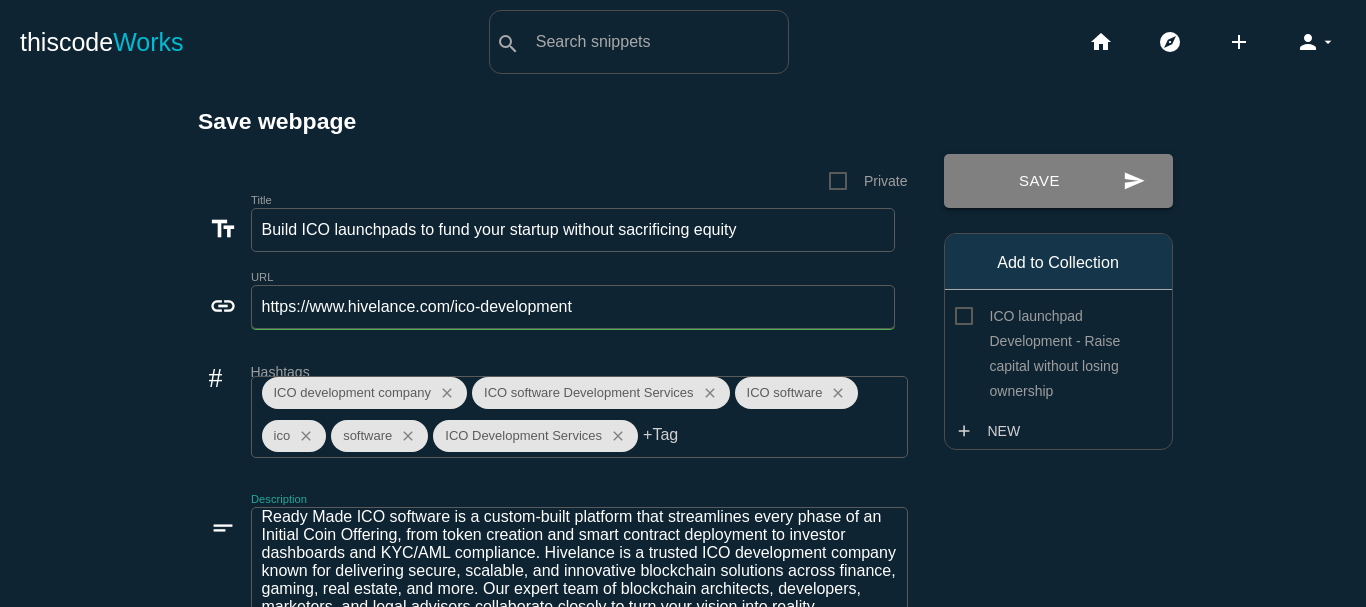 type on "Ready Made ICO software is a custom-built platform that streamlines every phase of an Initial Coin Offering, from token creation and smart contract deployment to investor dashboards and KYC/AML compliance. Hivelance is a trusted ICO development company known for delivering secure, scalable, and innovative blockchain solutions across finance, gaming, real estate, and more. Our expert team of blockchain architects, developers, marketers, and legal advisors collaborate closely to turn your vision into reality.
Know More:
Visit - https://www.hivelance.com/ico-development
WhatsApp - +918438595928, +971505249877
Telegram - Hivelance
Mail - marketing@hivelance.com
Get Free Demo - https://www.hivelance.com/contact-us" 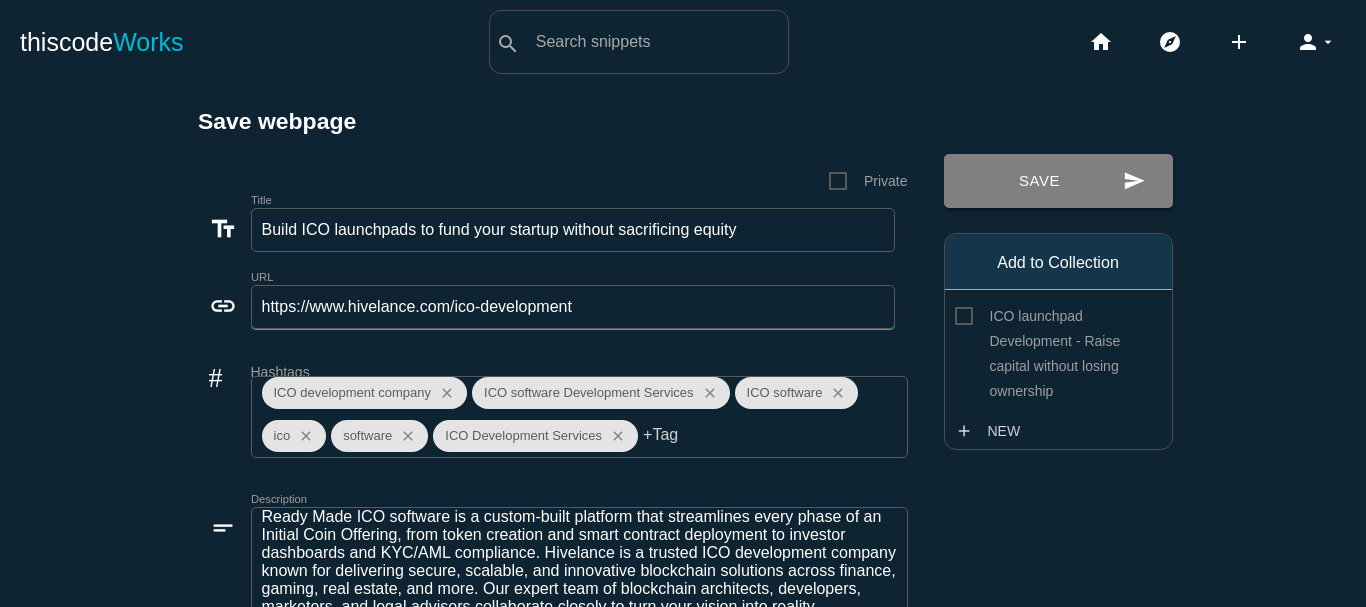 click on "send Save" at bounding box center (1058, 181) 